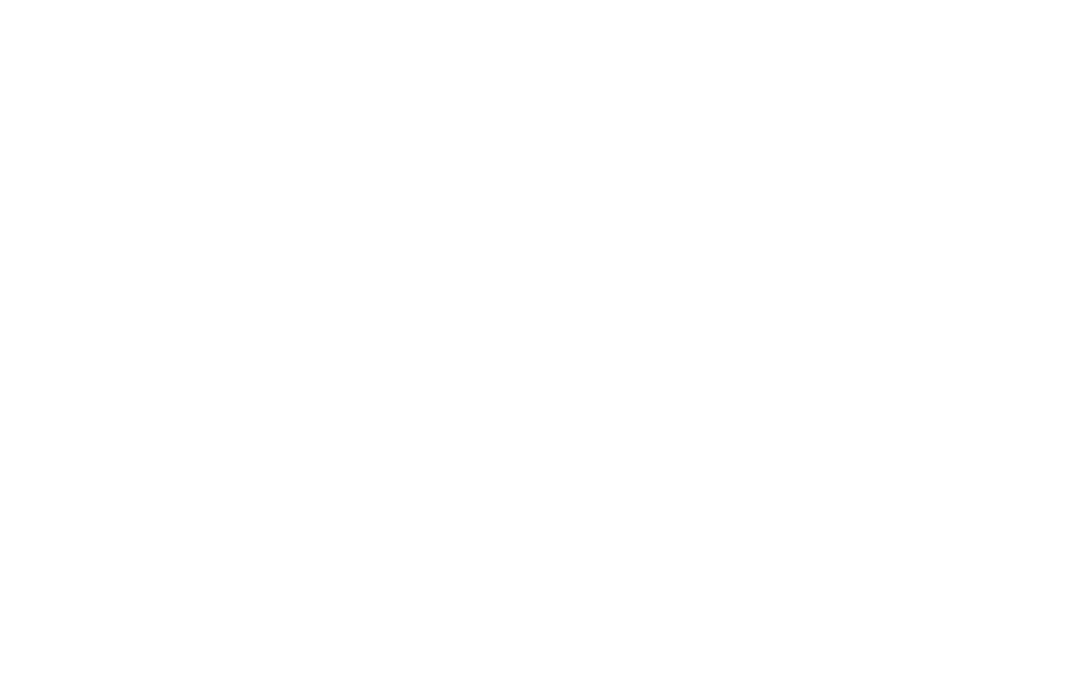 scroll, scrollTop: 0, scrollLeft: 0, axis: both 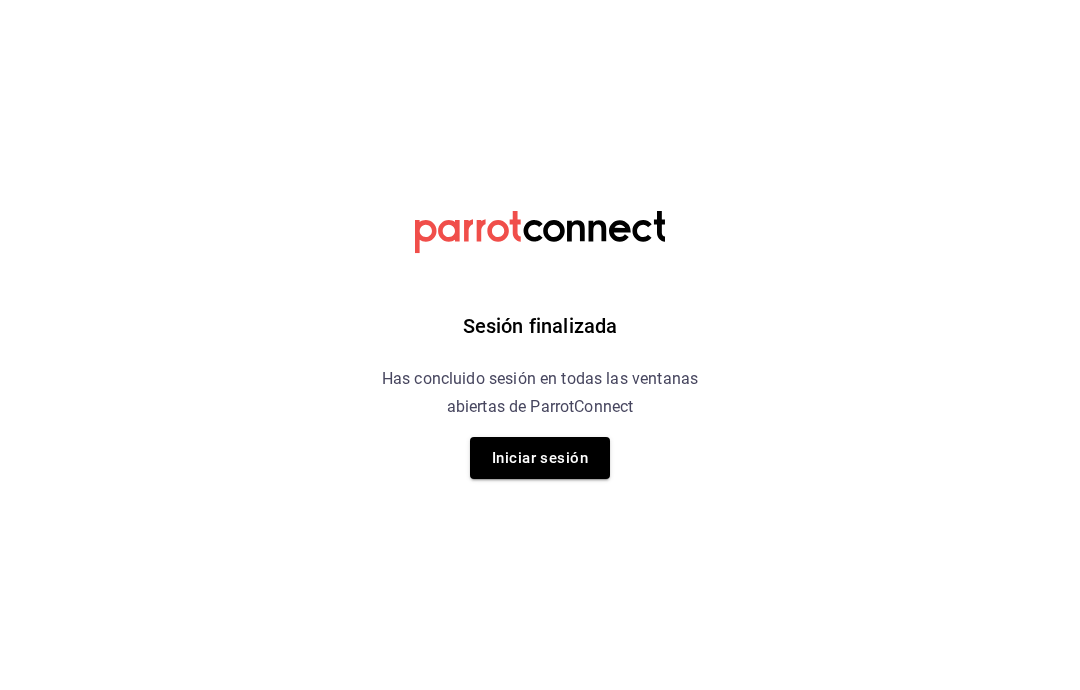 click on "Iniciar sesión" at bounding box center (540, 458) 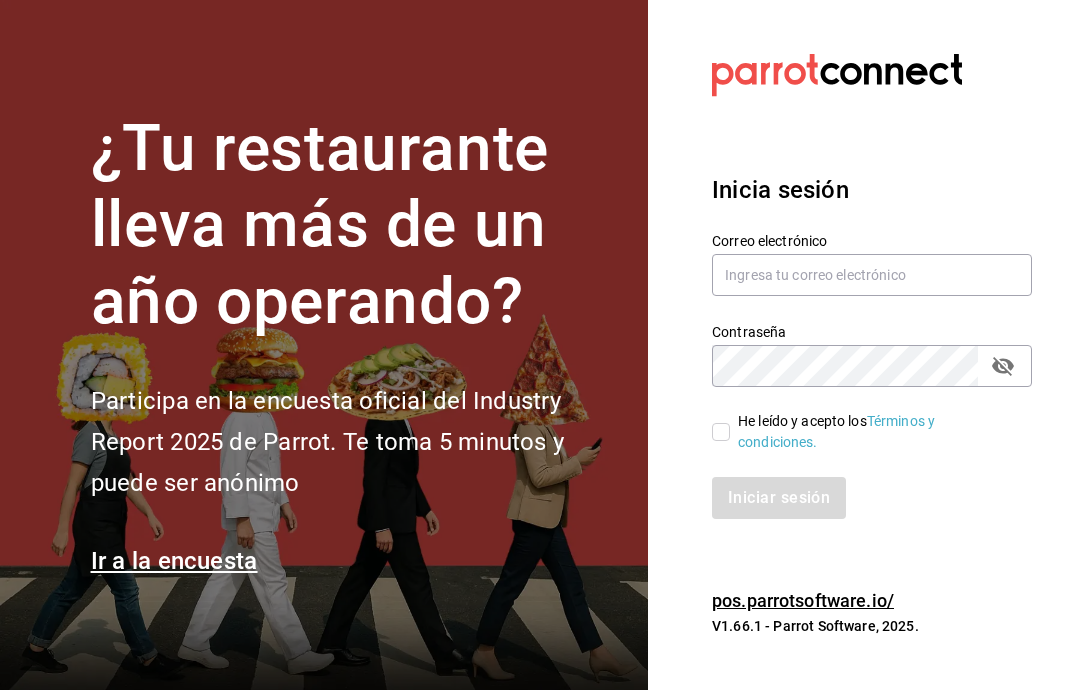 click at bounding box center [872, 275] 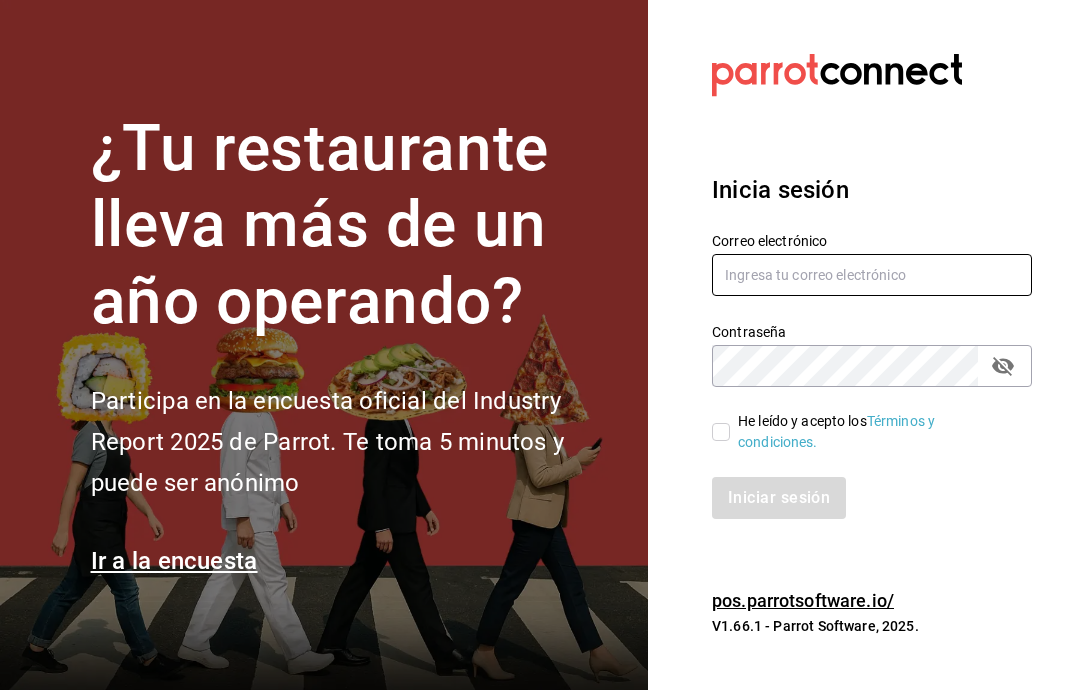 type on "gerjillo123@gmail.com" 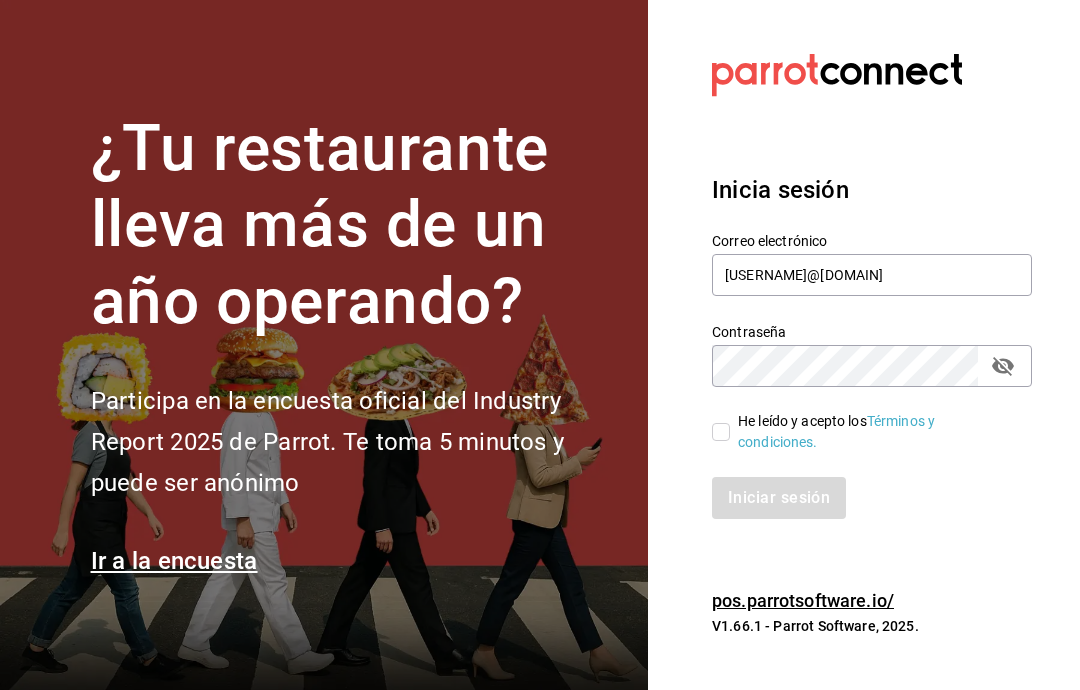 click on "He leído y acepto los  Términos y condiciones." at bounding box center (721, 432) 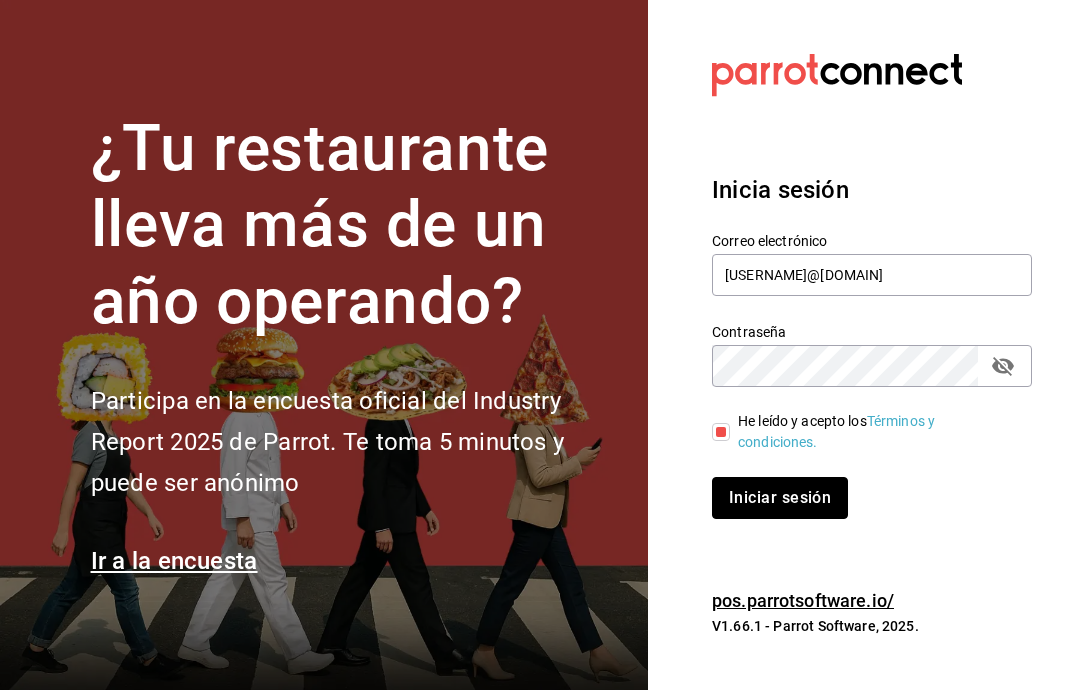 click on "Iniciar sesión" at bounding box center [780, 498] 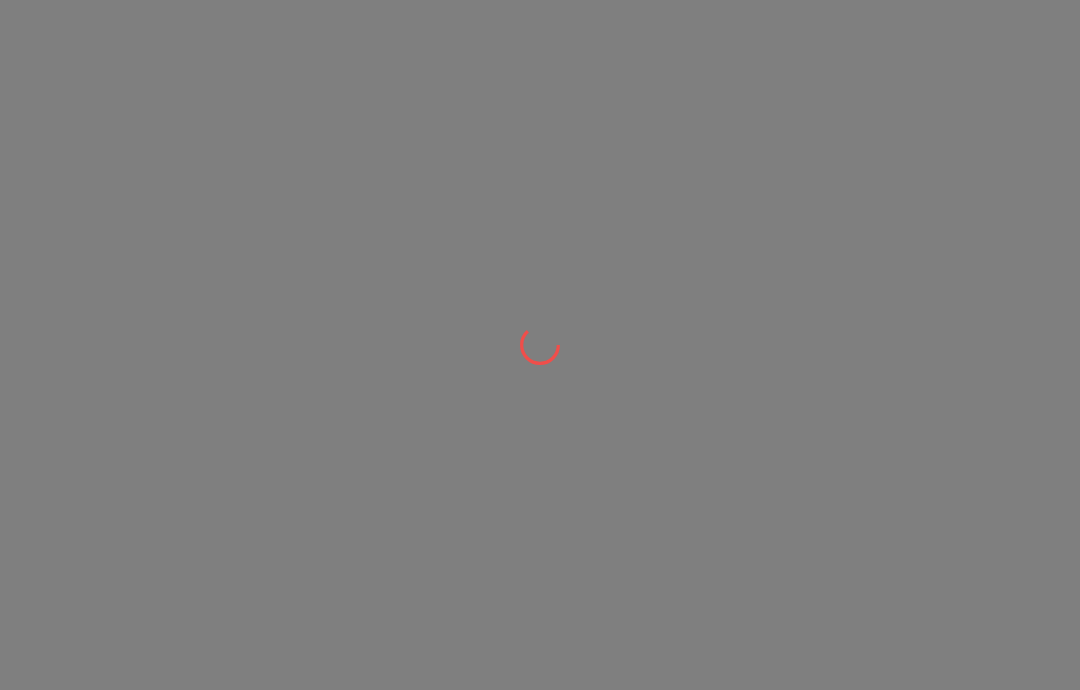 scroll, scrollTop: 0, scrollLeft: 0, axis: both 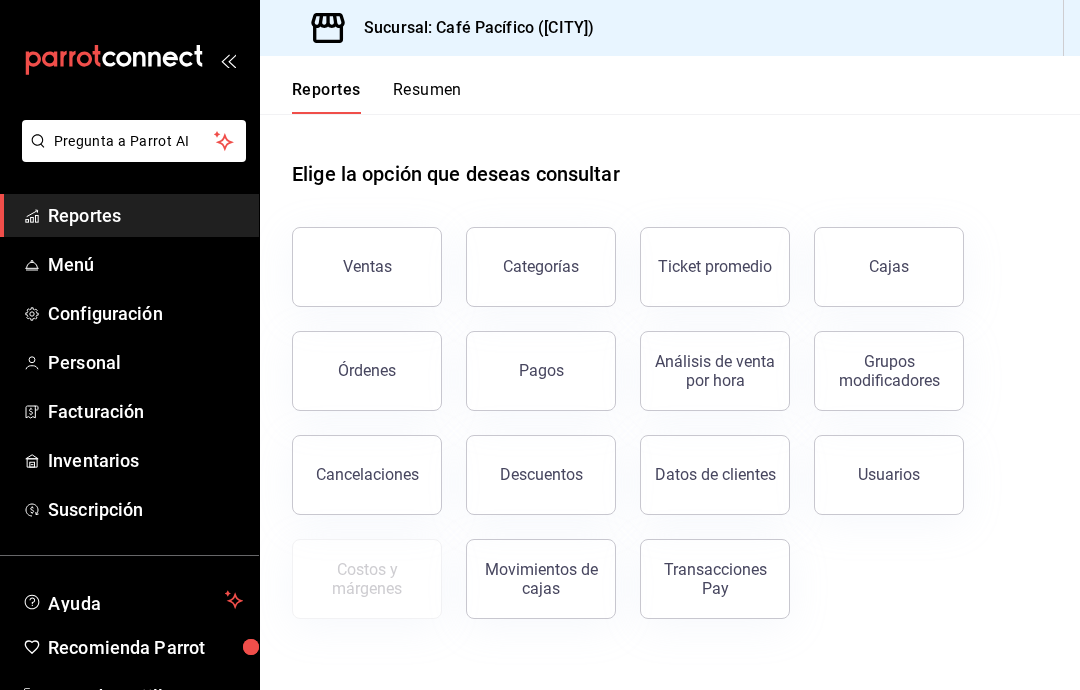 click on "Menú" at bounding box center (145, 264) 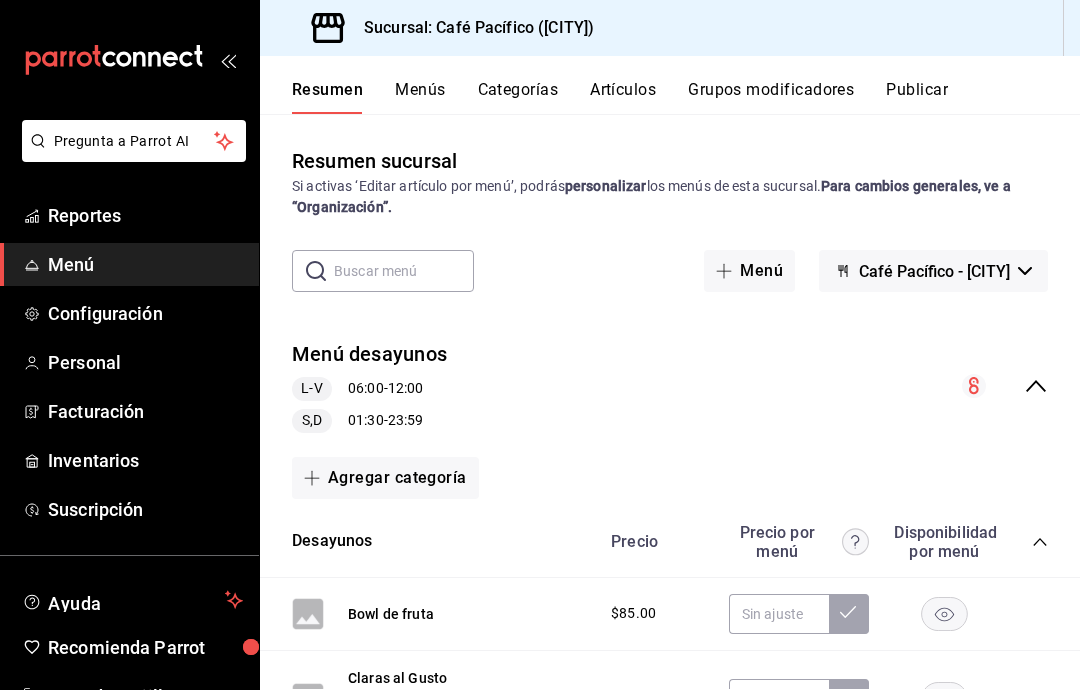 click on "Artículos" at bounding box center [623, 97] 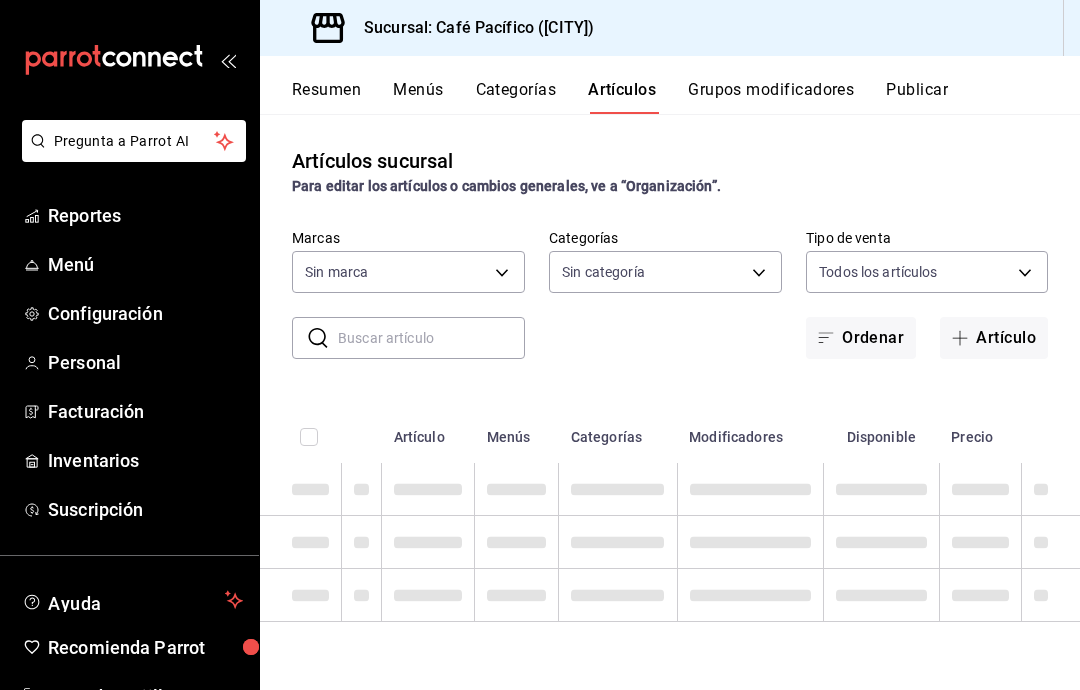type on "[UUID]" 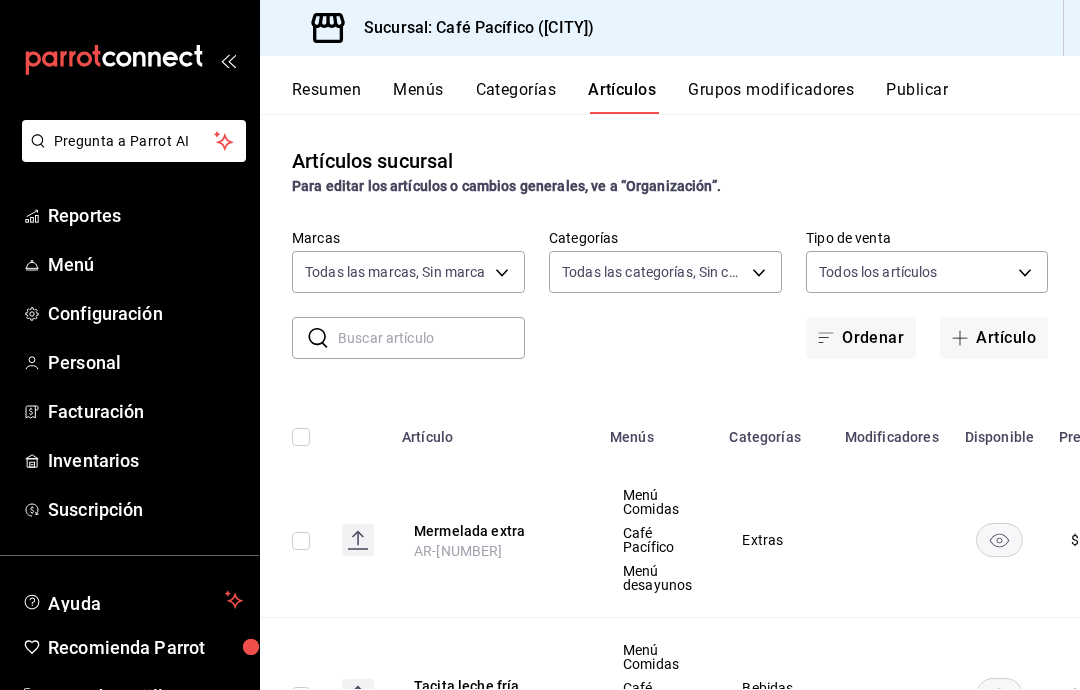 type on "[UUID],[UUID],[UUID],[UUID],[UUID],[UUID],[UUID],[UUID],[UUID],[UUID],[UUID],[UUID]" 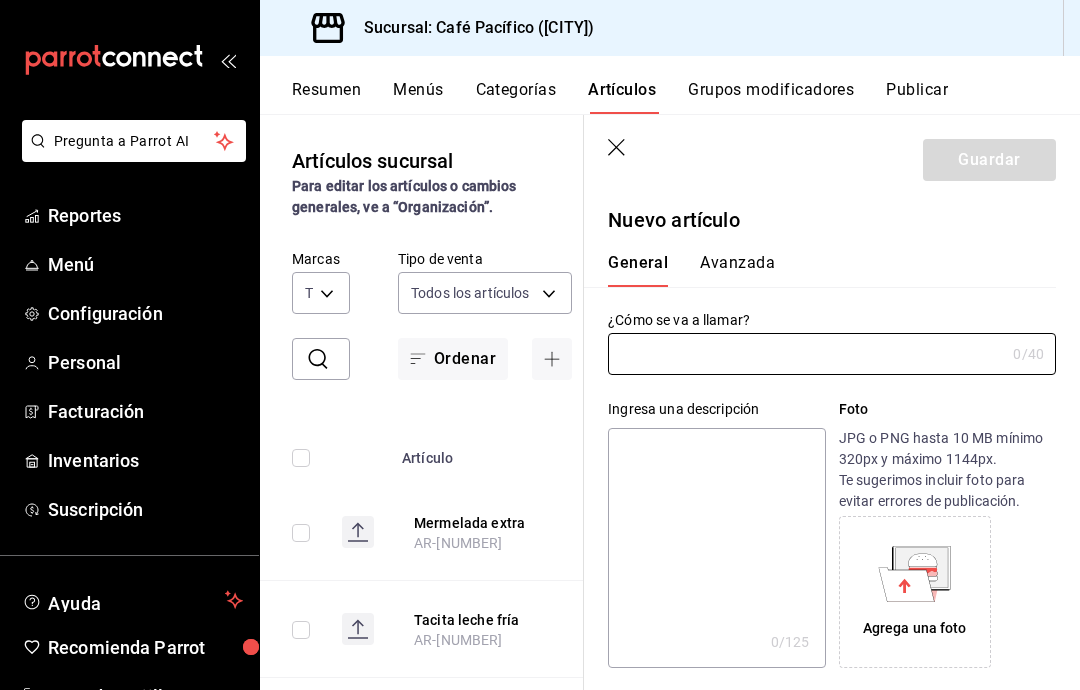 type on "AR-[NUMBER]" 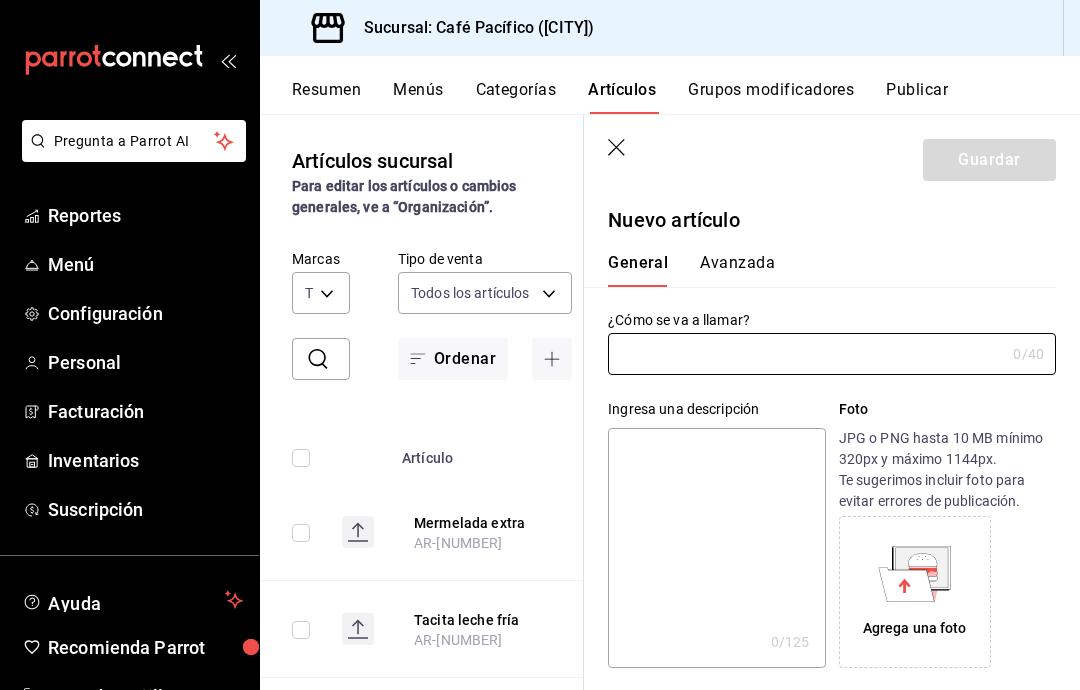 click at bounding box center [806, 354] 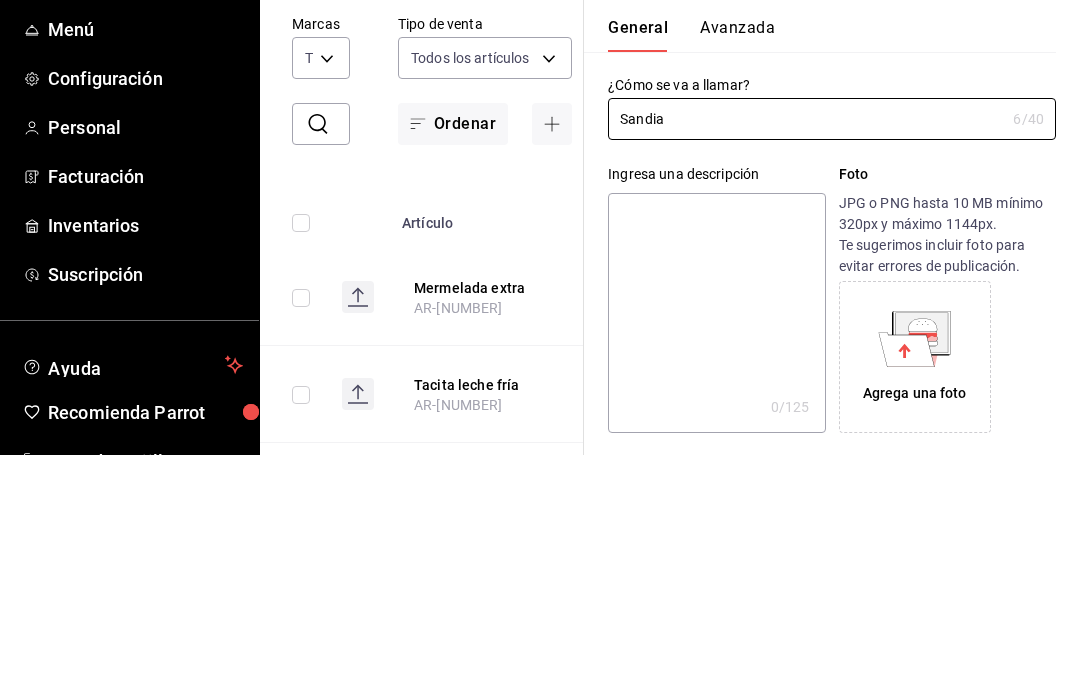 scroll, scrollTop: 80, scrollLeft: 0, axis: vertical 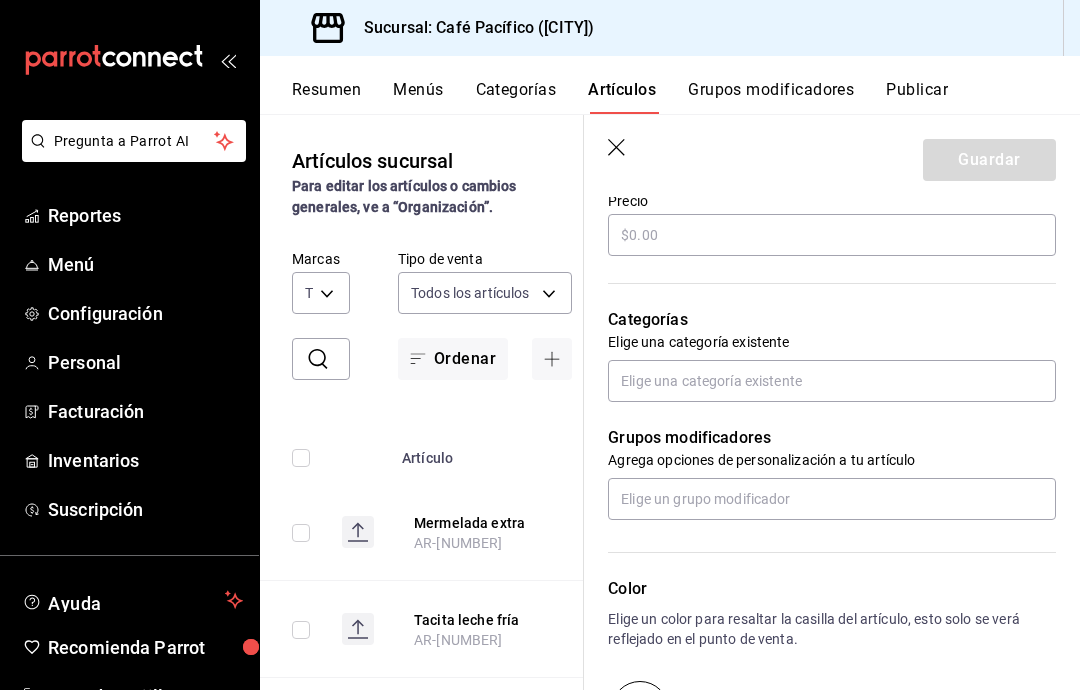 type on "Sandia" 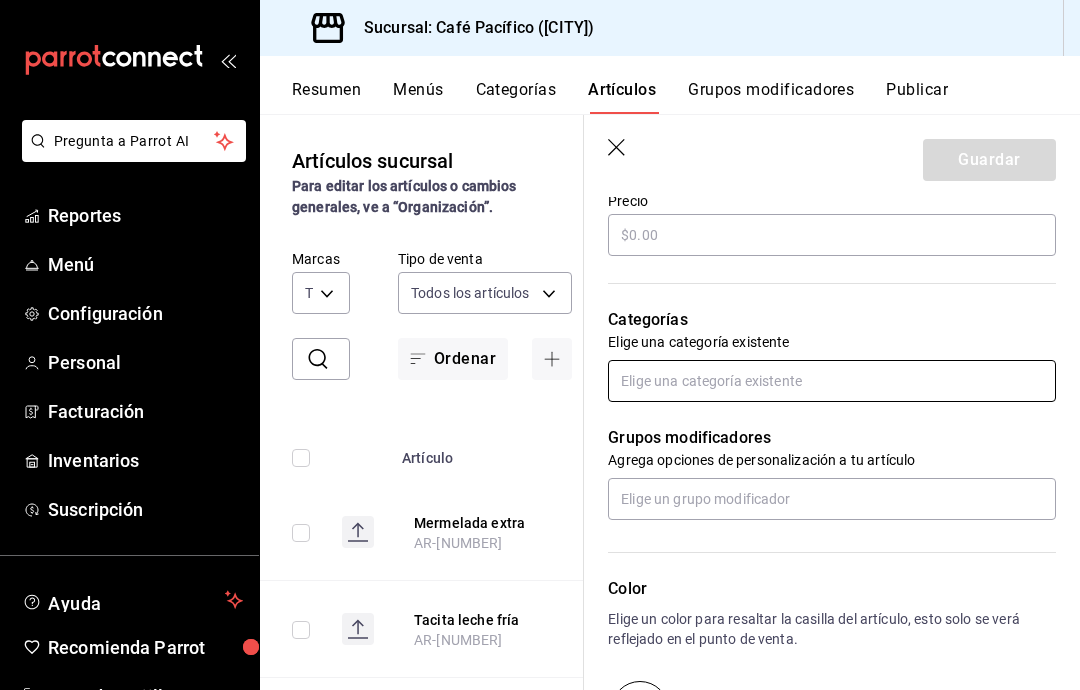 click at bounding box center [832, 381] 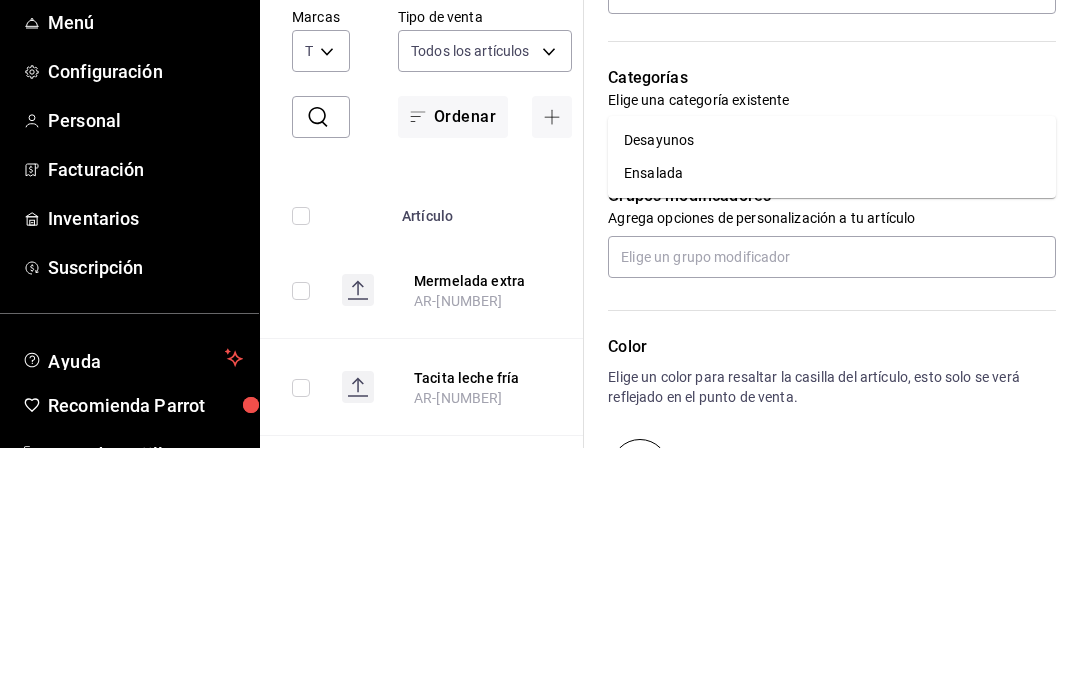 type on "s" 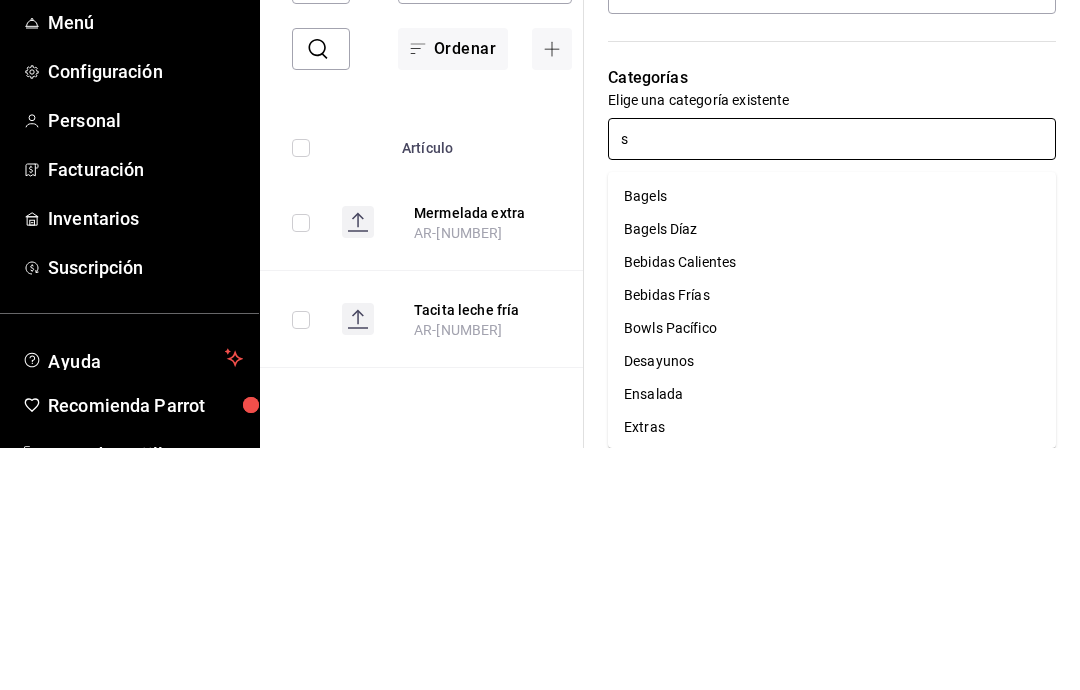 type 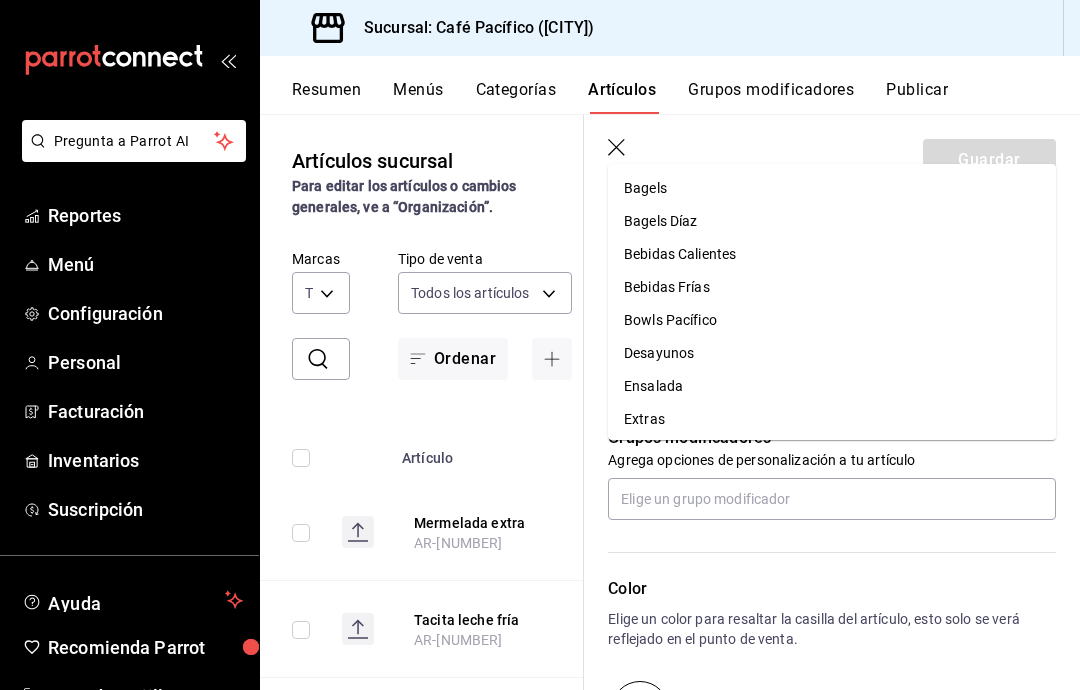 scroll, scrollTop: 0, scrollLeft: 0, axis: both 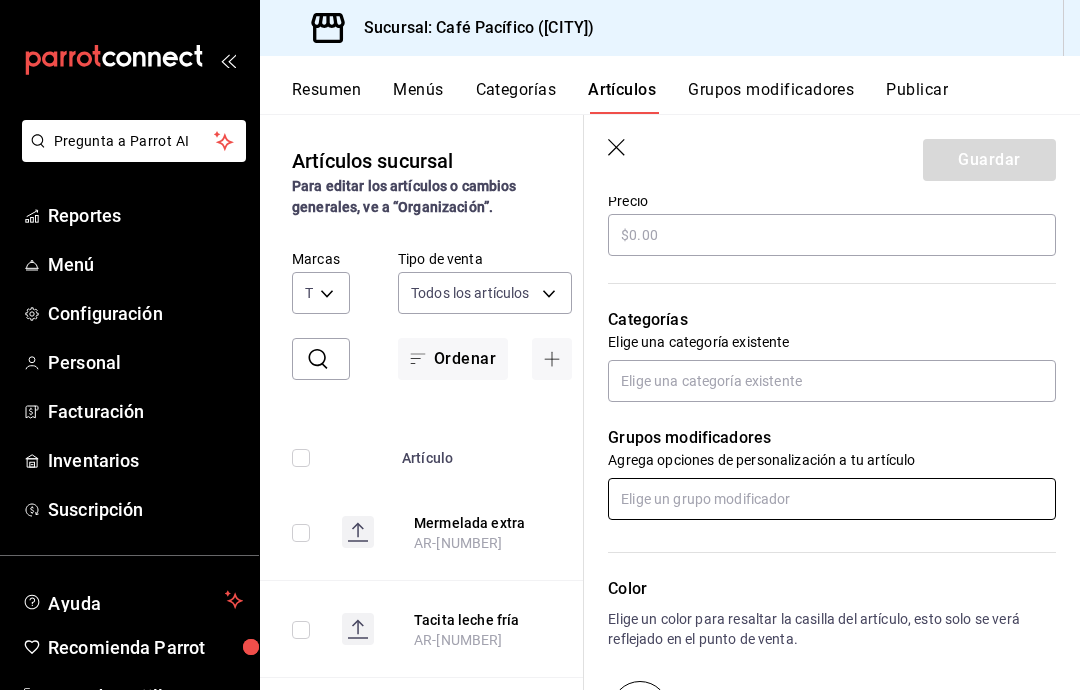 click at bounding box center (832, 499) 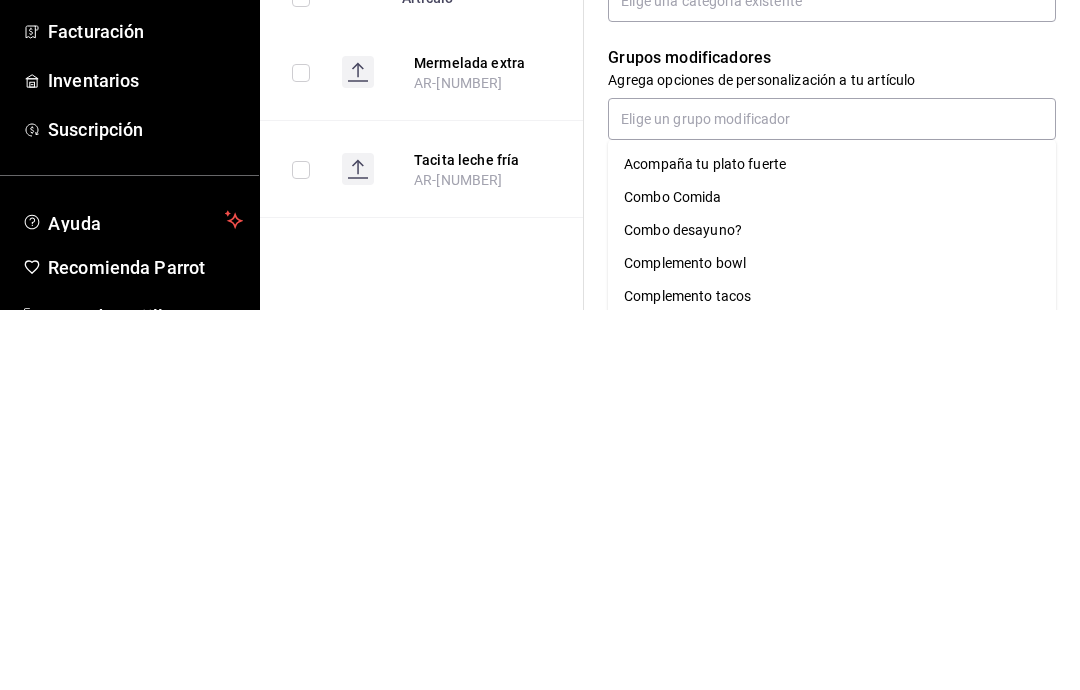 scroll, scrollTop: 80, scrollLeft: 0, axis: vertical 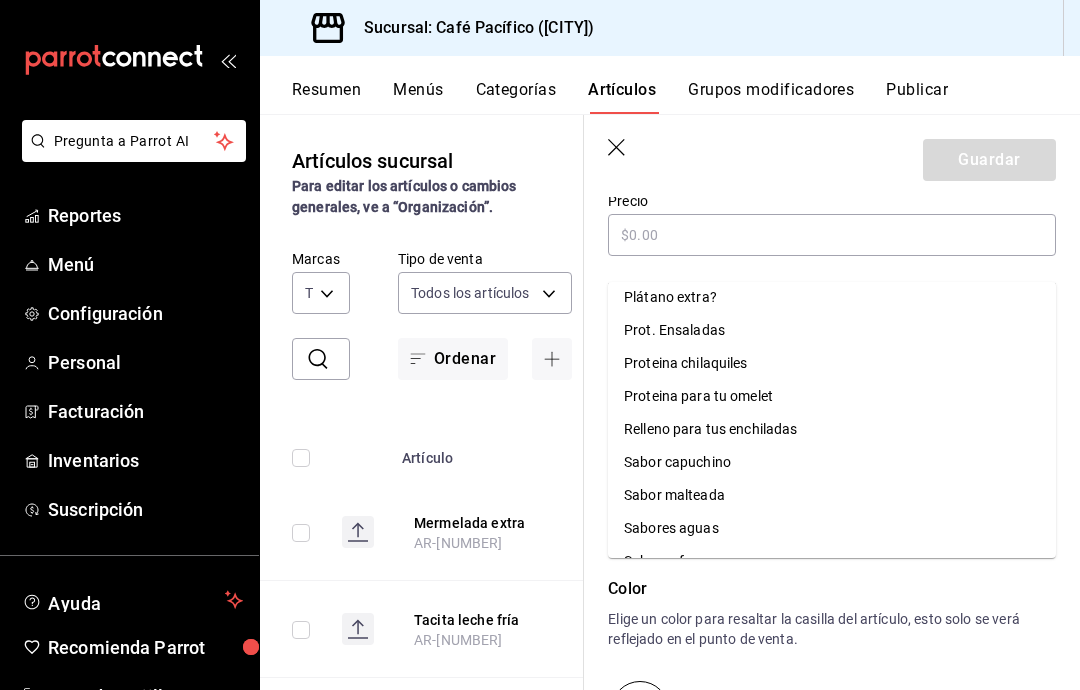 click on "Sabores aguas" at bounding box center (832, 528) 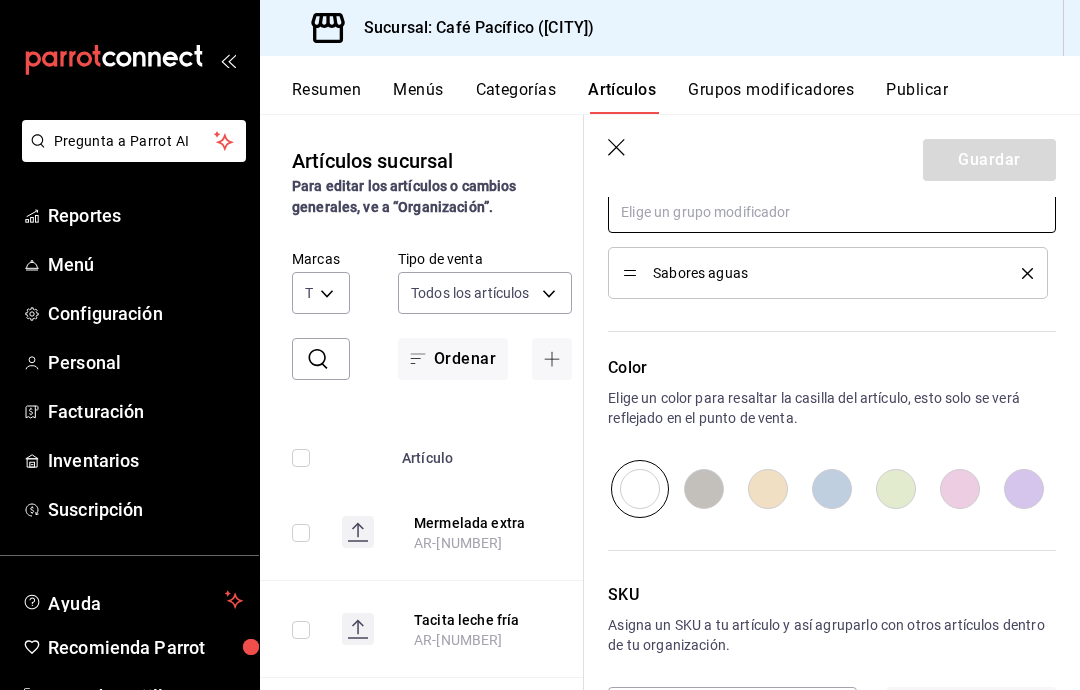 scroll, scrollTop: 895, scrollLeft: 0, axis: vertical 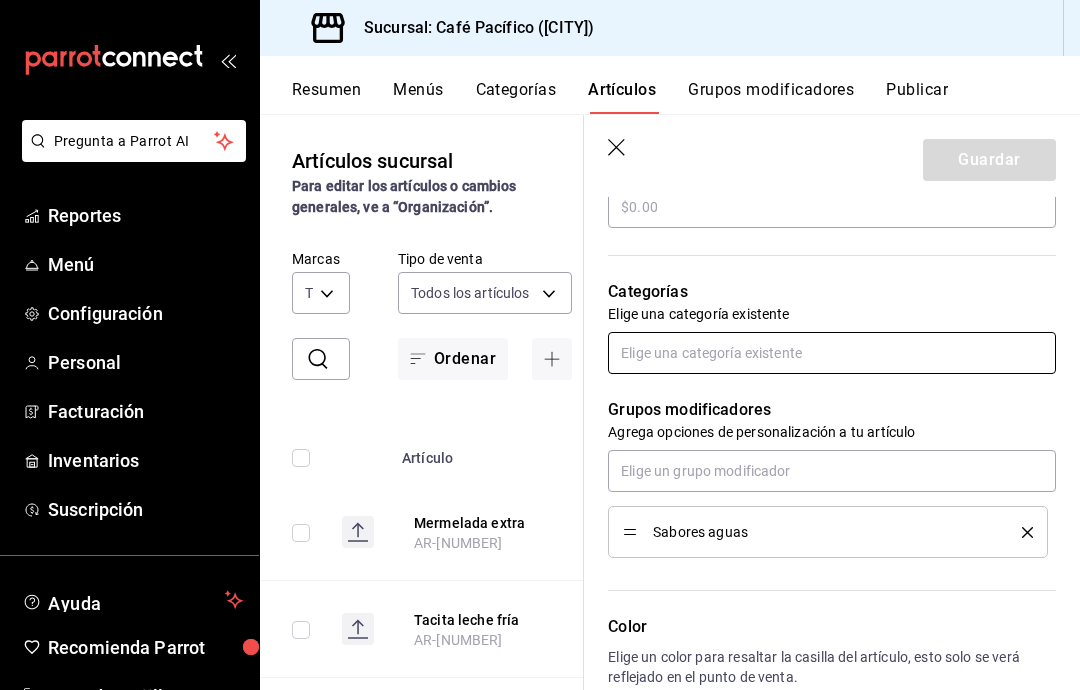 click at bounding box center (832, 353) 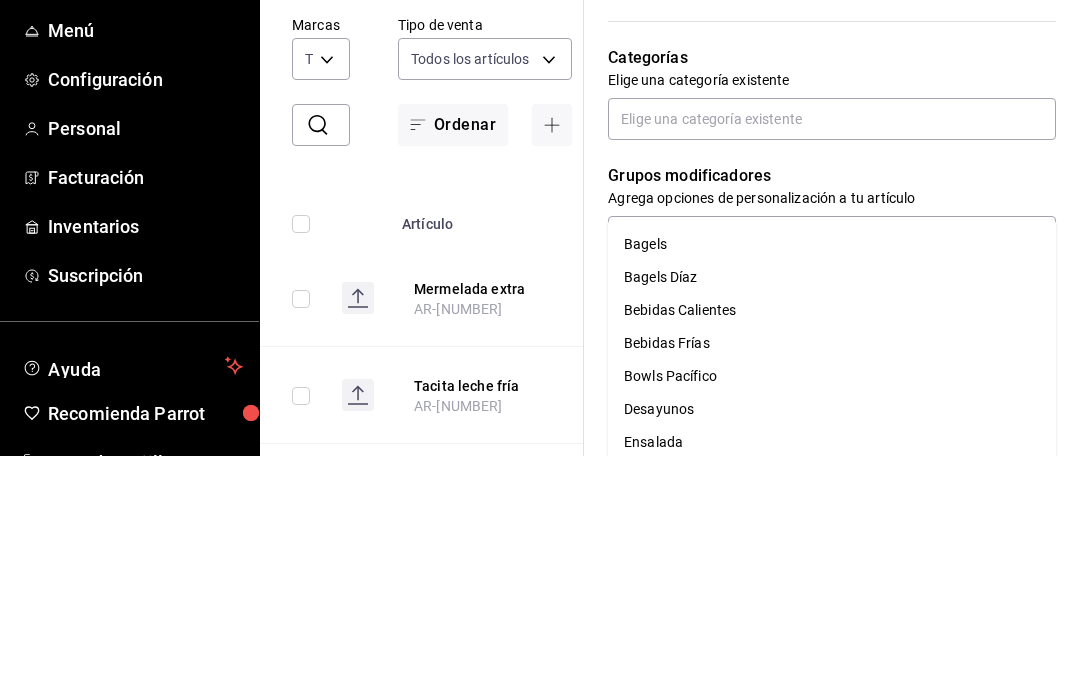 scroll, scrollTop: 80, scrollLeft: 0, axis: vertical 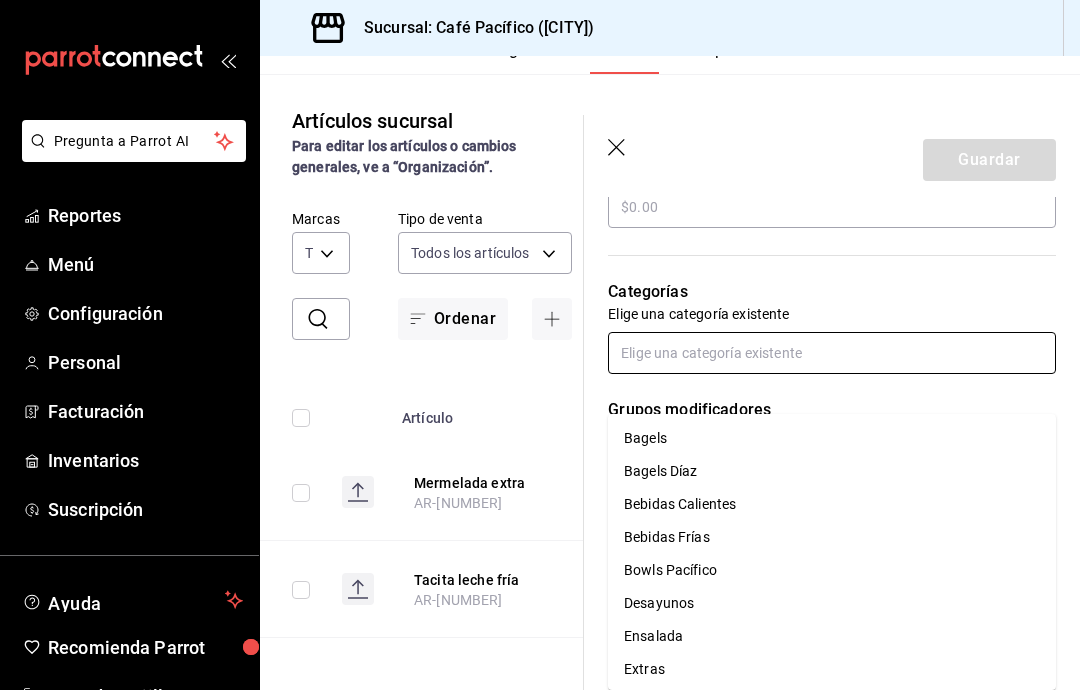 click on "Bebidas Frías" at bounding box center [832, 537] 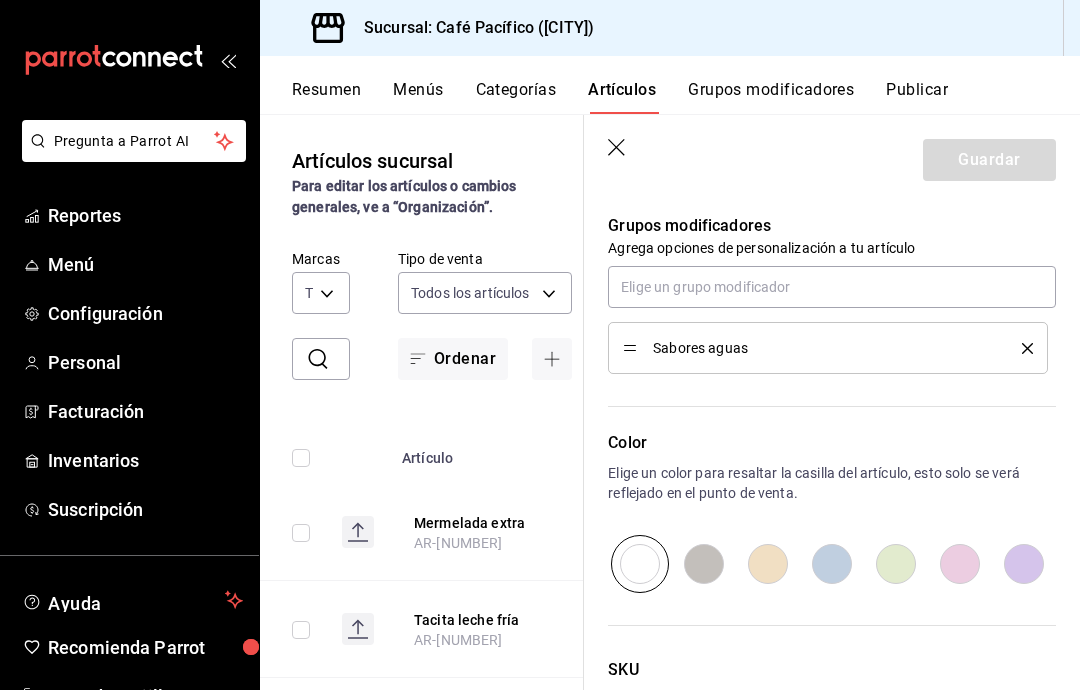scroll, scrollTop: 884, scrollLeft: 0, axis: vertical 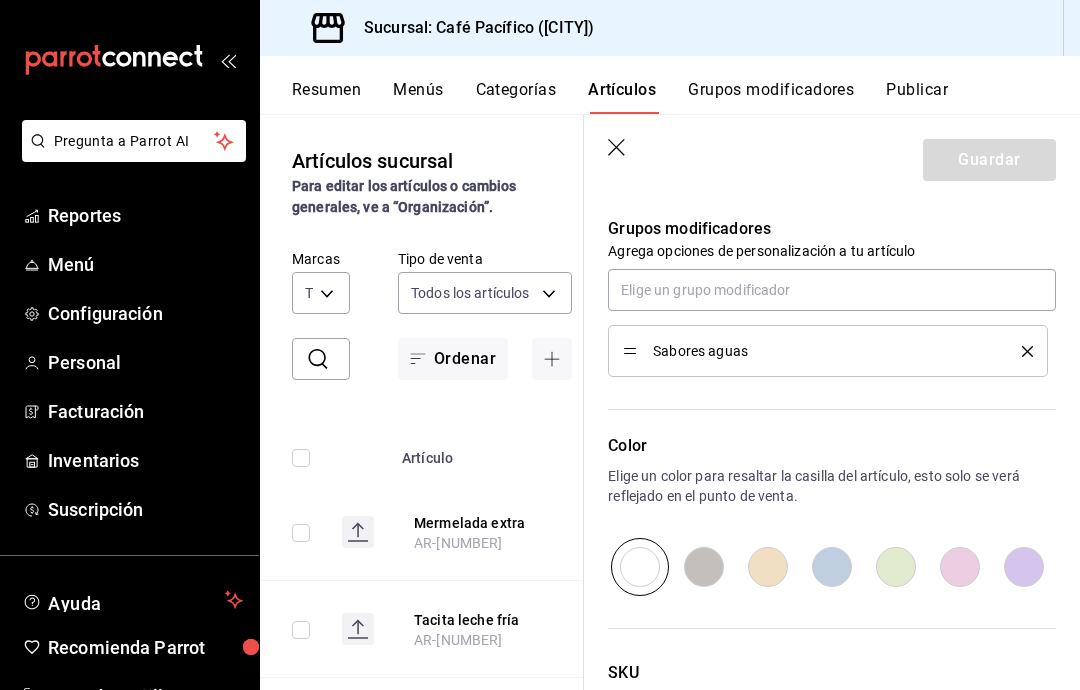 click on "Guardar" at bounding box center [832, 156] 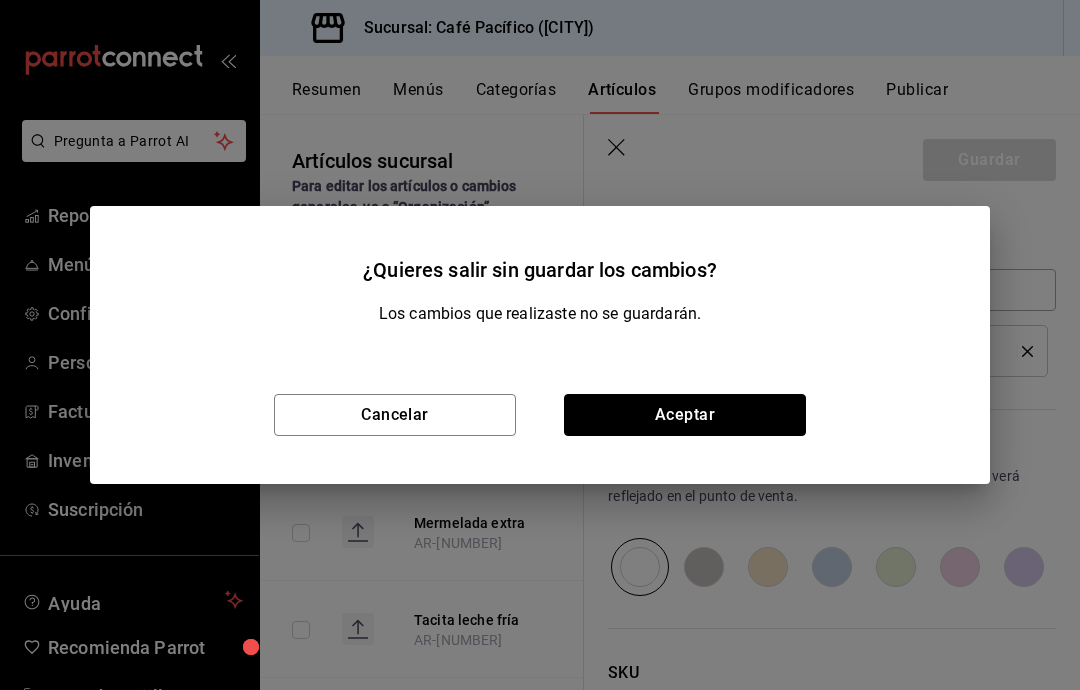 click on "Aceptar" at bounding box center [685, 415] 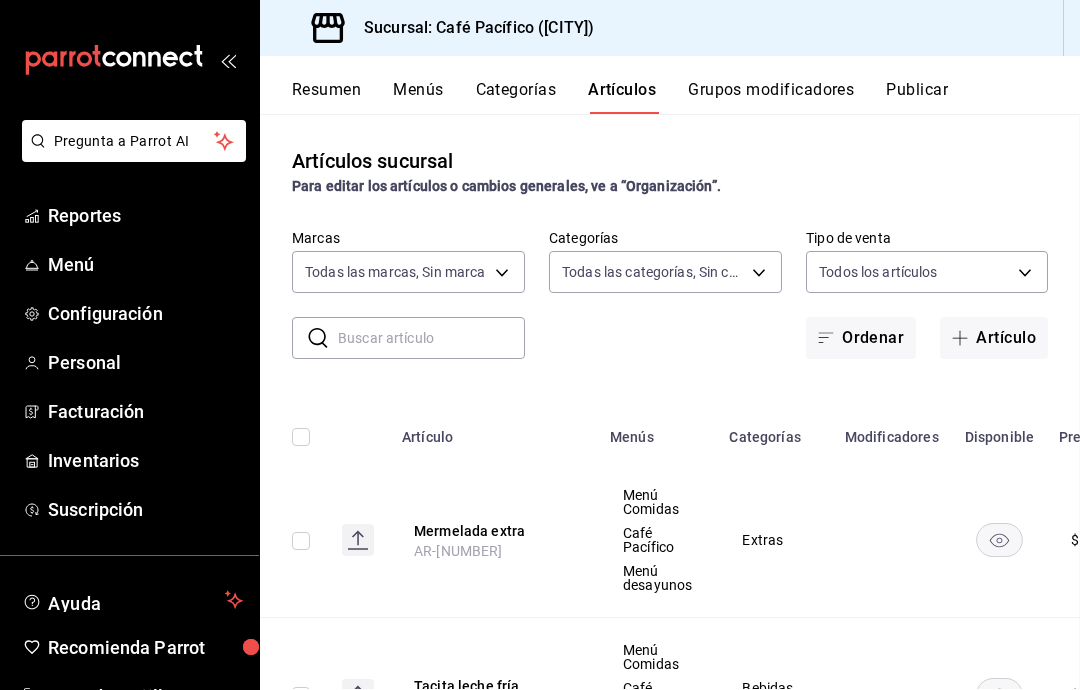 scroll, scrollTop: 0, scrollLeft: 0, axis: both 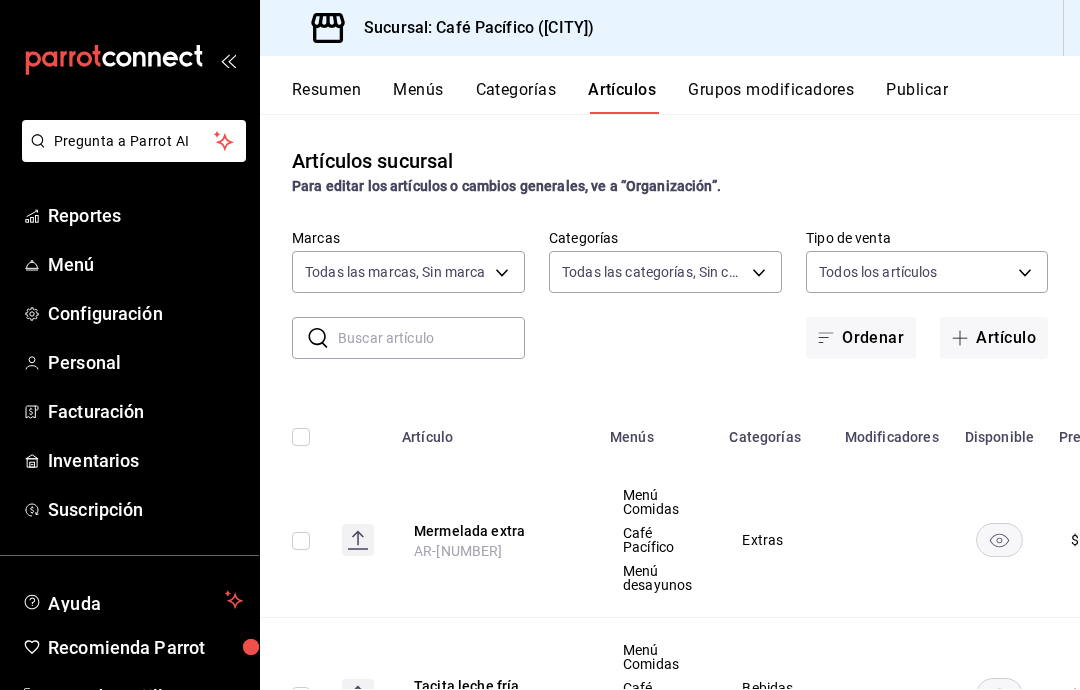 click on "Grupos modificadores" at bounding box center (771, 97) 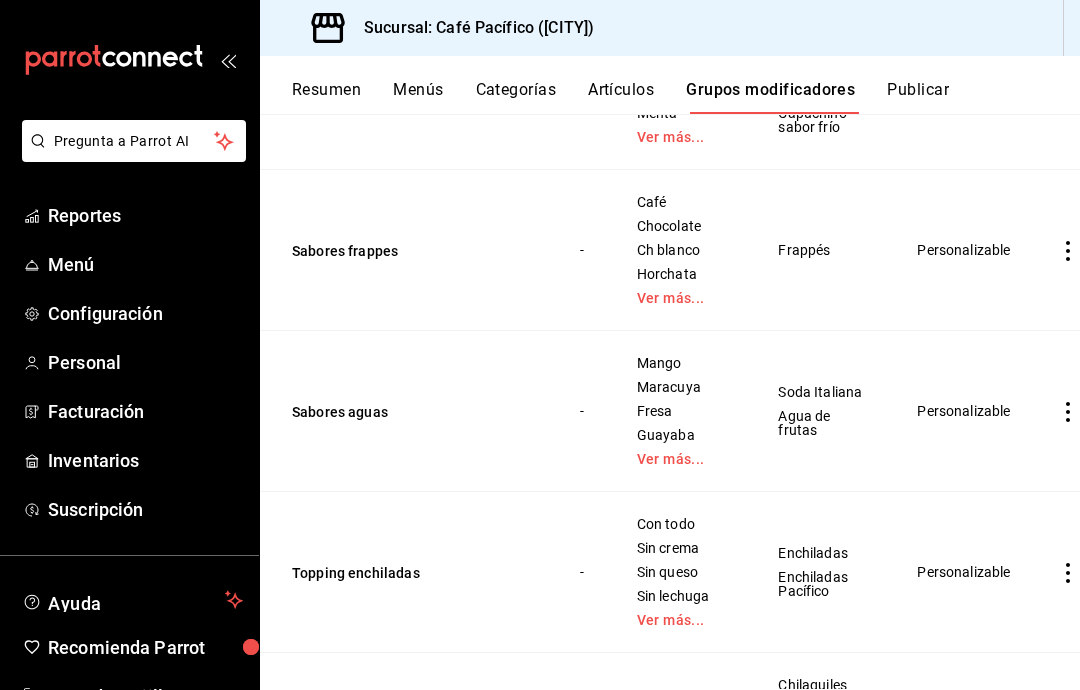scroll, scrollTop: 1105, scrollLeft: 0, axis: vertical 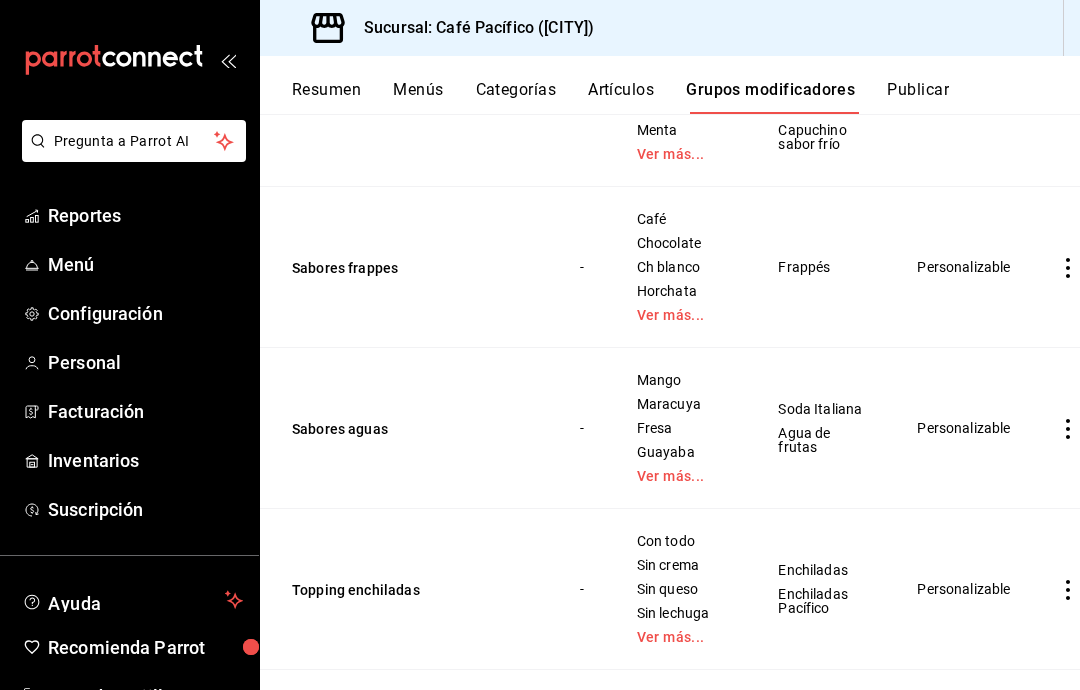click on "Sabores aguas" at bounding box center [412, 429] 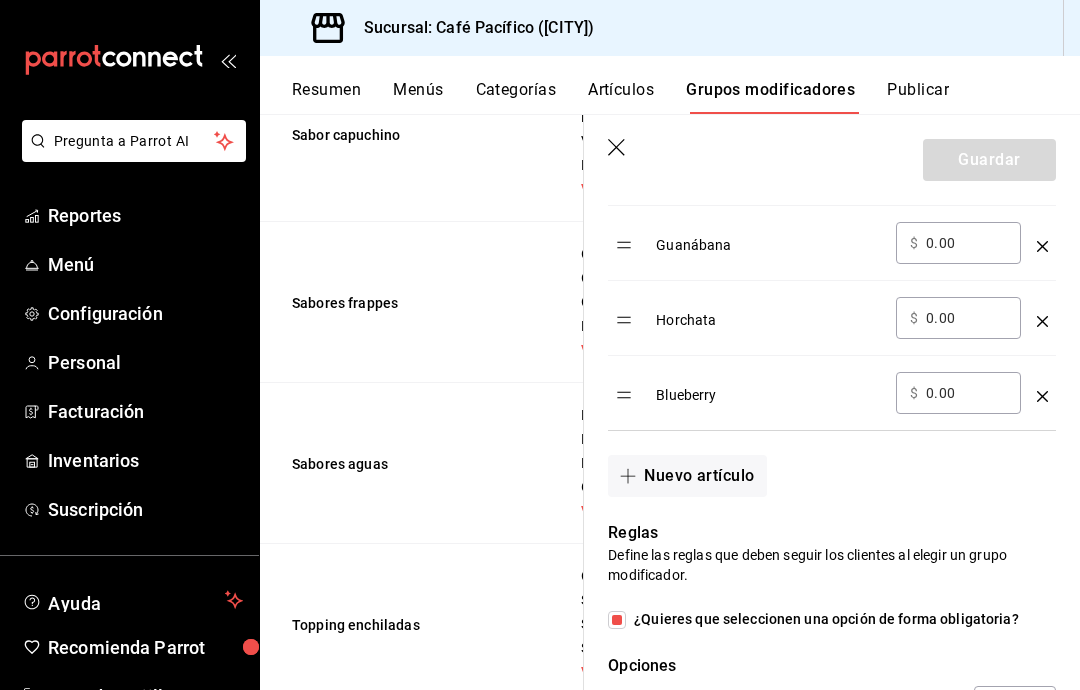 scroll, scrollTop: 997, scrollLeft: 0, axis: vertical 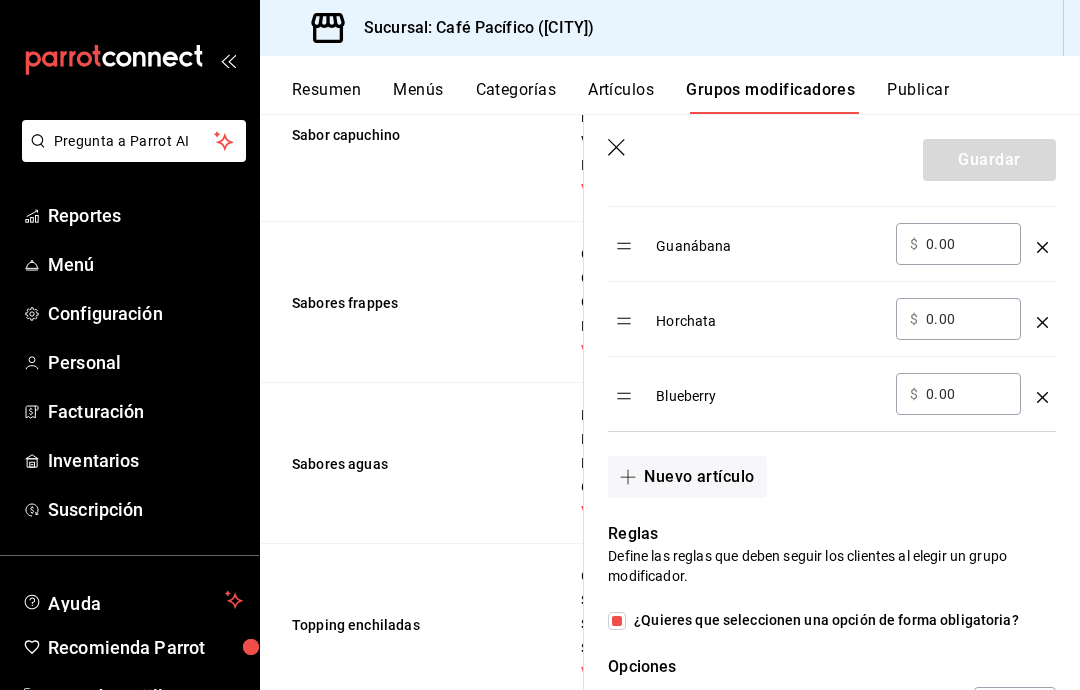 click on "Nuevo artículo" at bounding box center [687, 477] 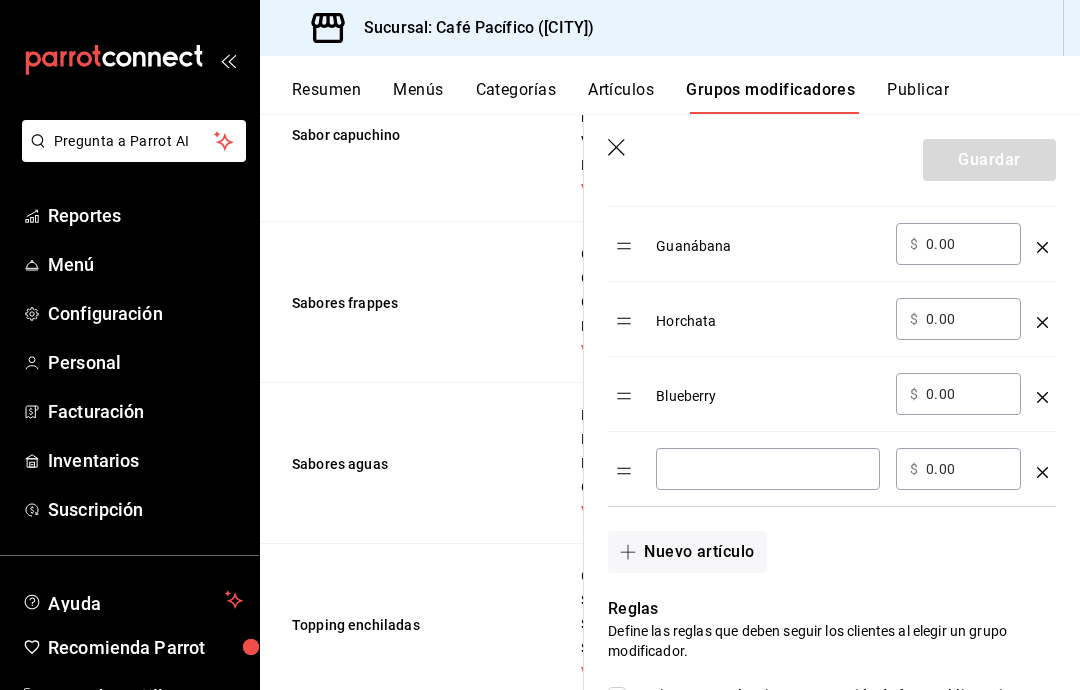 click at bounding box center (768, 469) 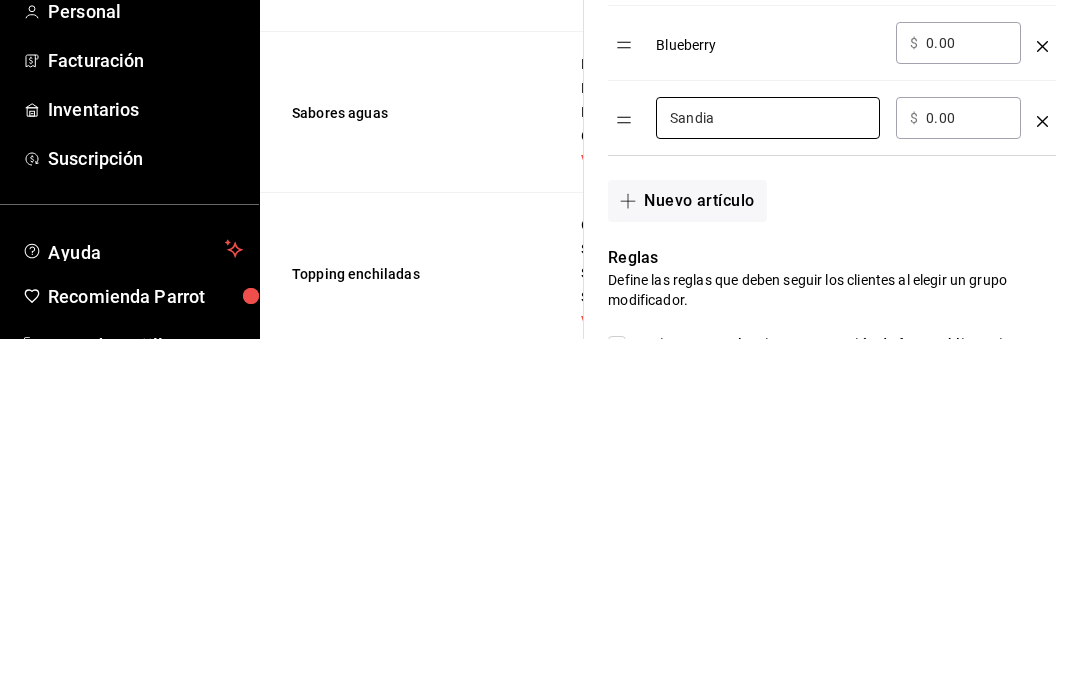 scroll, scrollTop: 80, scrollLeft: 0, axis: vertical 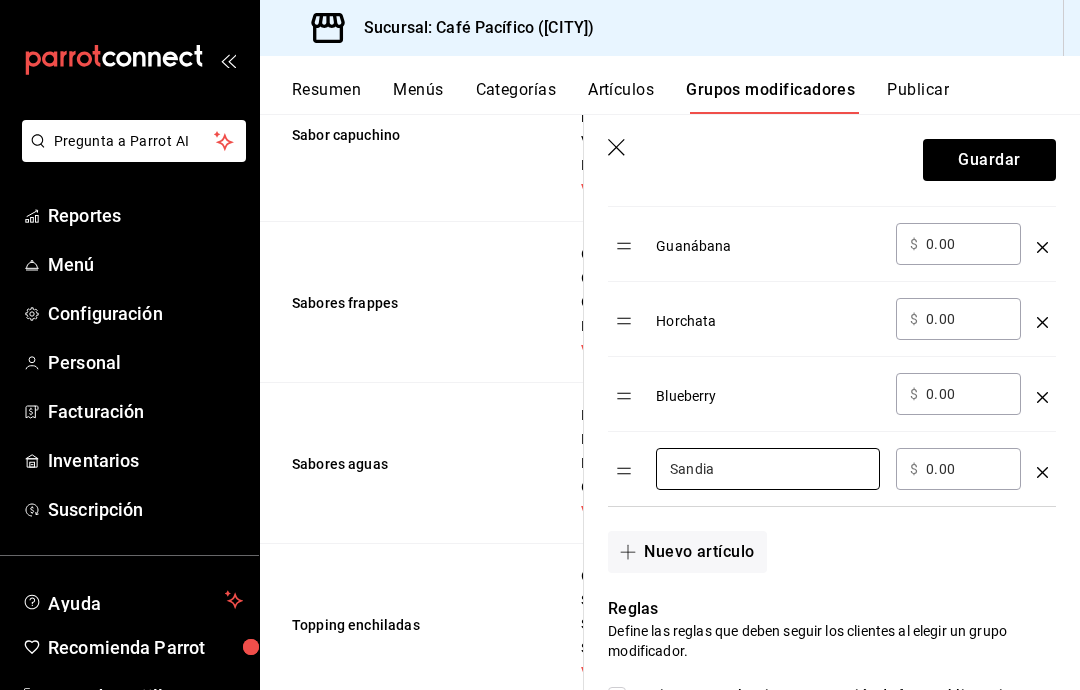 type on "Sandia" 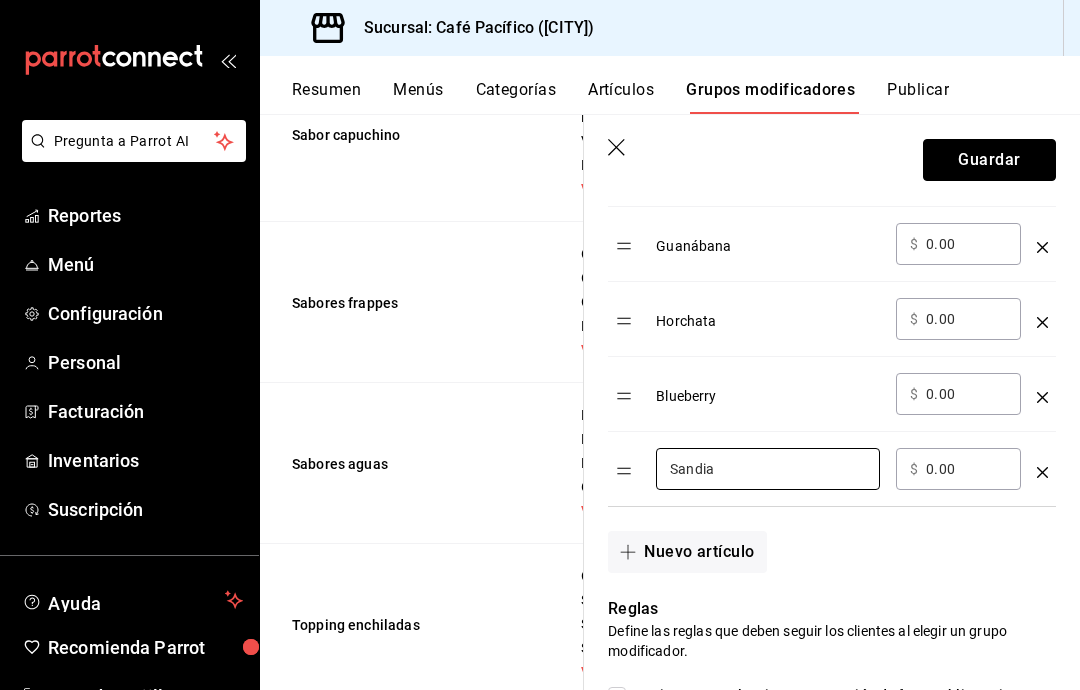 click on "Guardar" at bounding box center [989, 160] 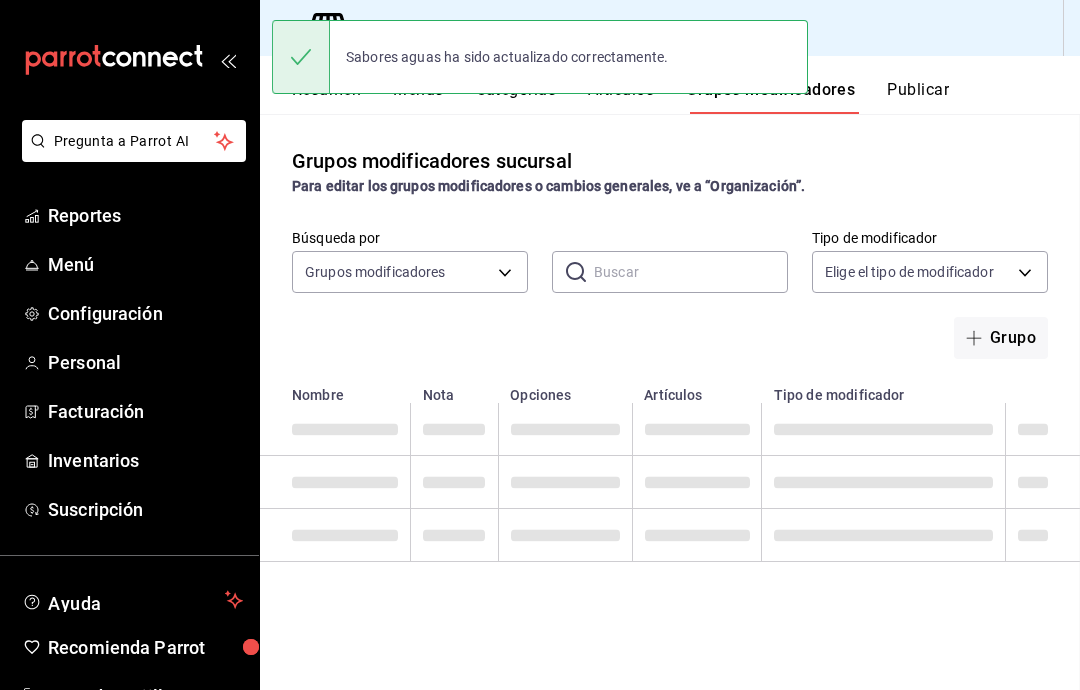 scroll, scrollTop: 0, scrollLeft: 0, axis: both 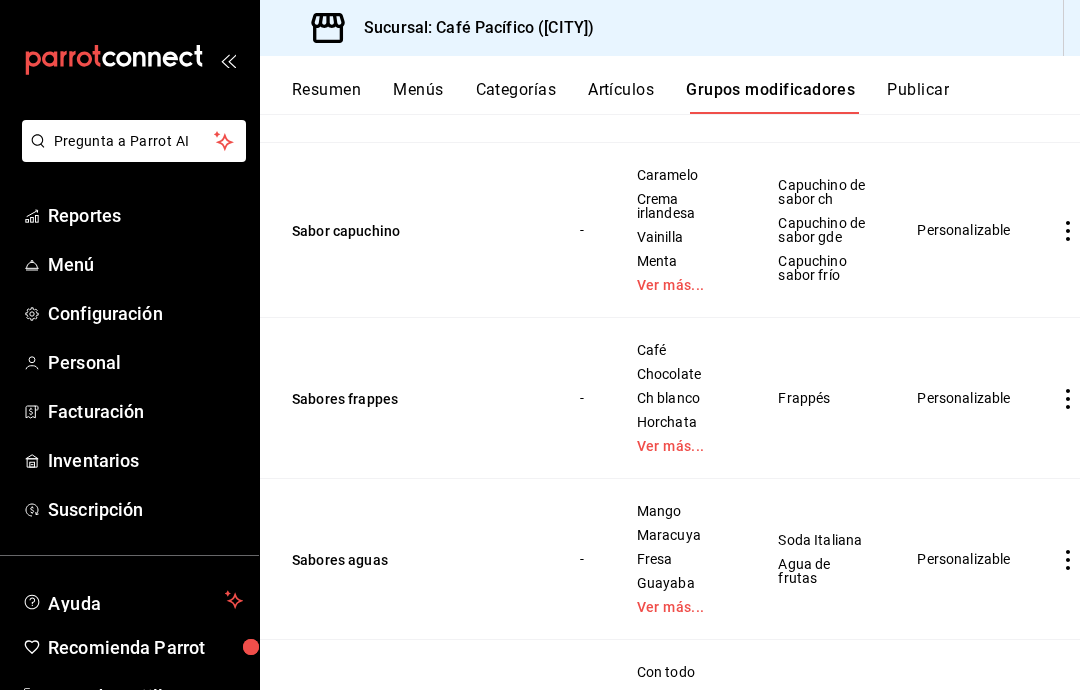 click on "Sabores aguas" at bounding box center [412, 560] 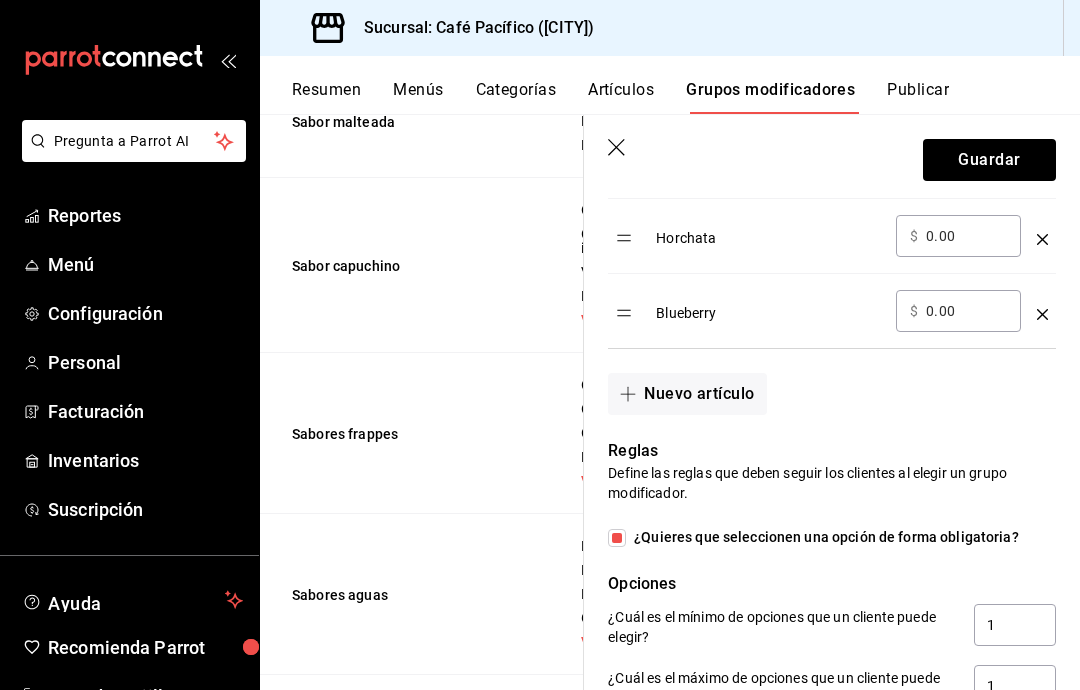 scroll, scrollTop: 1177, scrollLeft: 0, axis: vertical 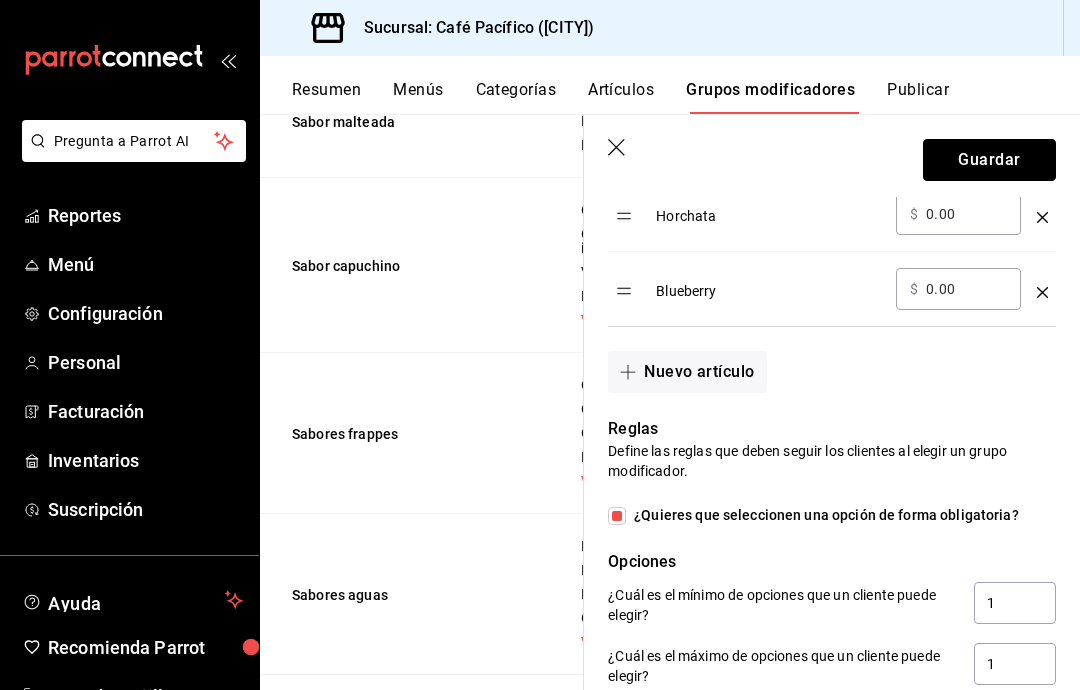 click on "Guardar" at bounding box center (989, 160) 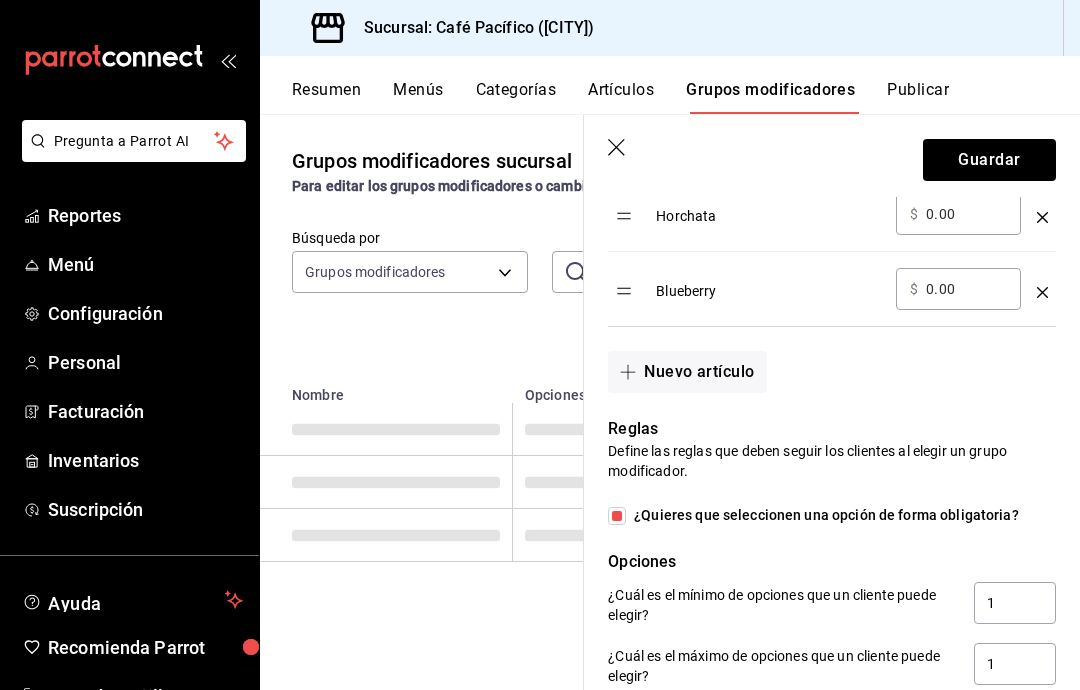 scroll, scrollTop: 0, scrollLeft: 0, axis: both 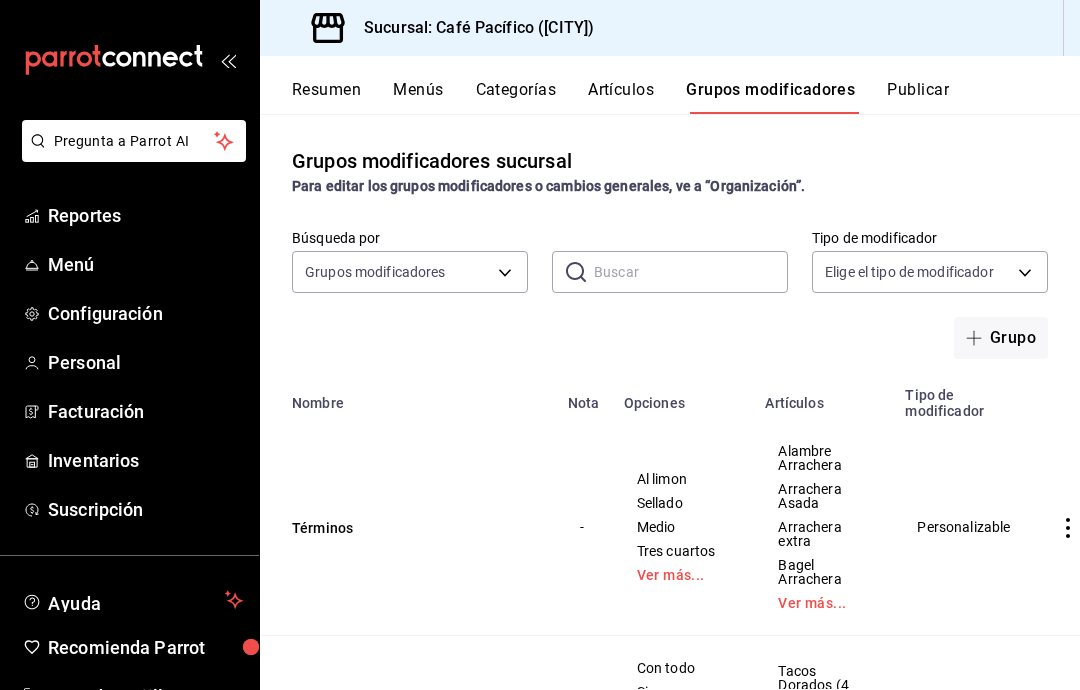 click on "Artículos" at bounding box center (621, 97) 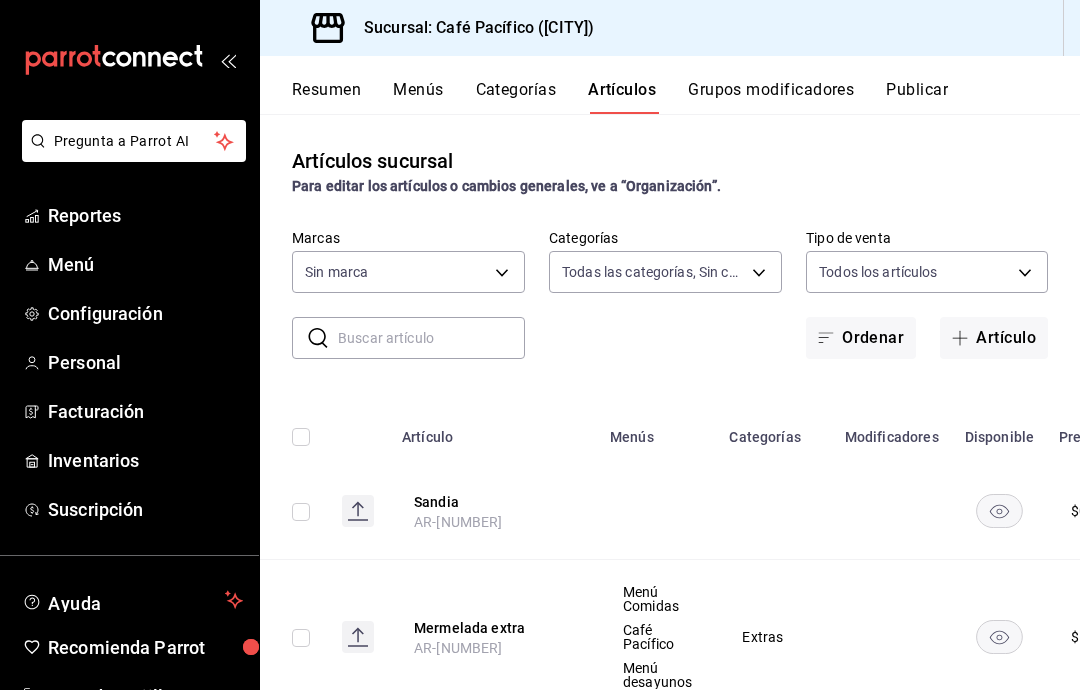 type on "[UUID],[UUID],[UUID],[UUID],[UUID],[UUID],[UUID],[UUID],[UUID],[UUID],[UUID],[UUID]" 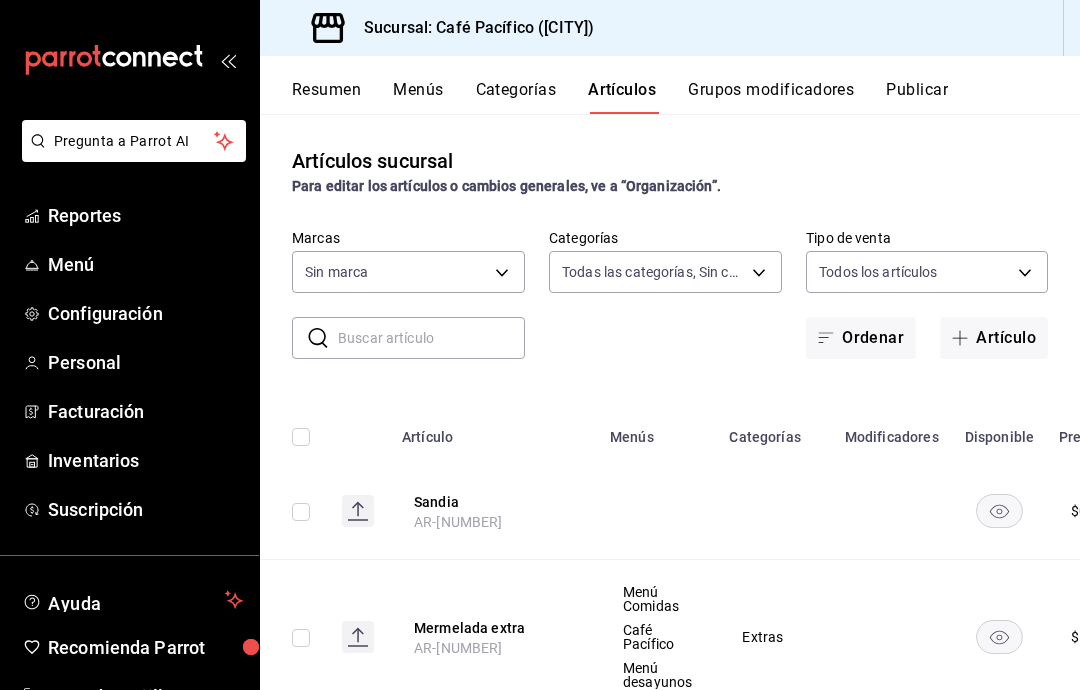 click at bounding box center [431, 338] 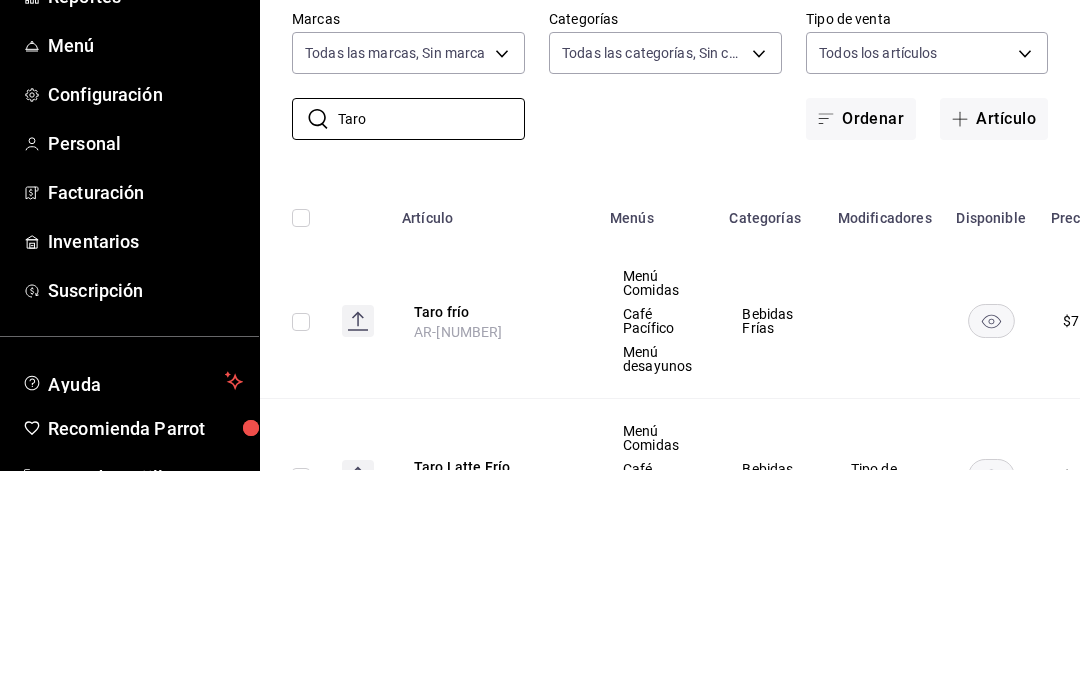 scroll, scrollTop: 80, scrollLeft: 0, axis: vertical 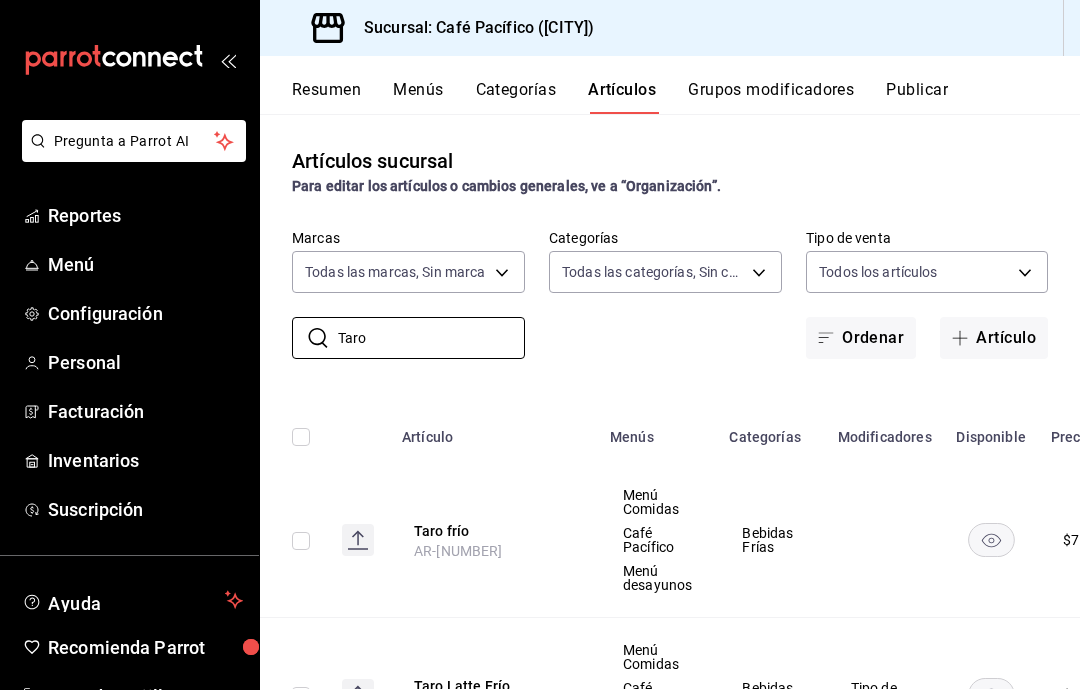 type on "Taro" 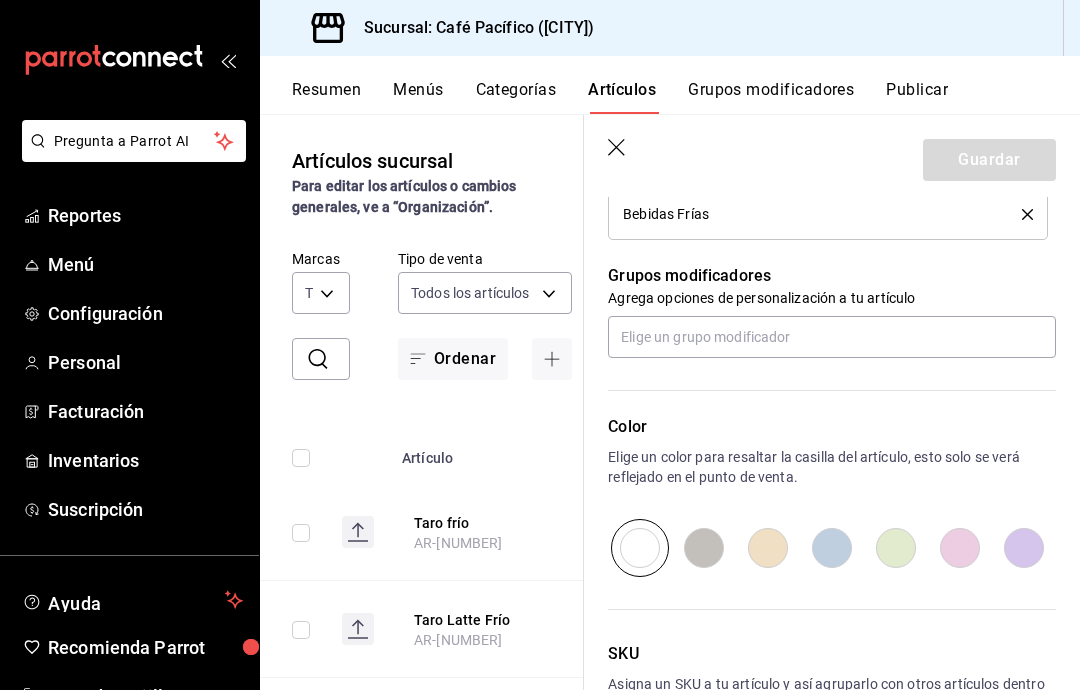 scroll, scrollTop: 836, scrollLeft: 0, axis: vertical 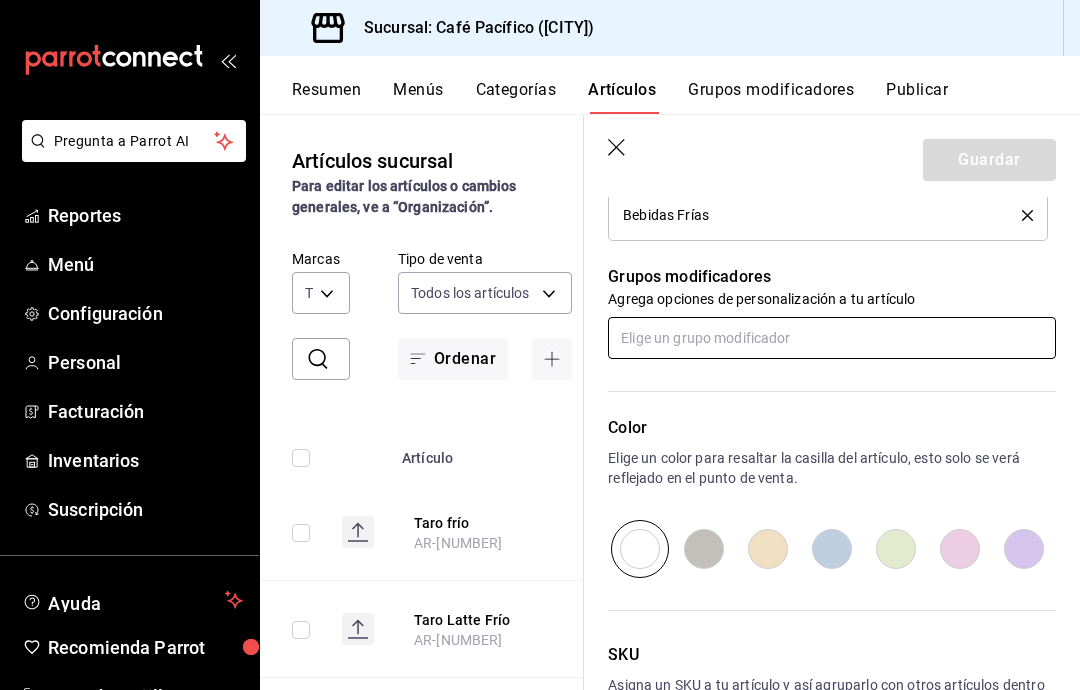 click at bounding box center [832, 338] 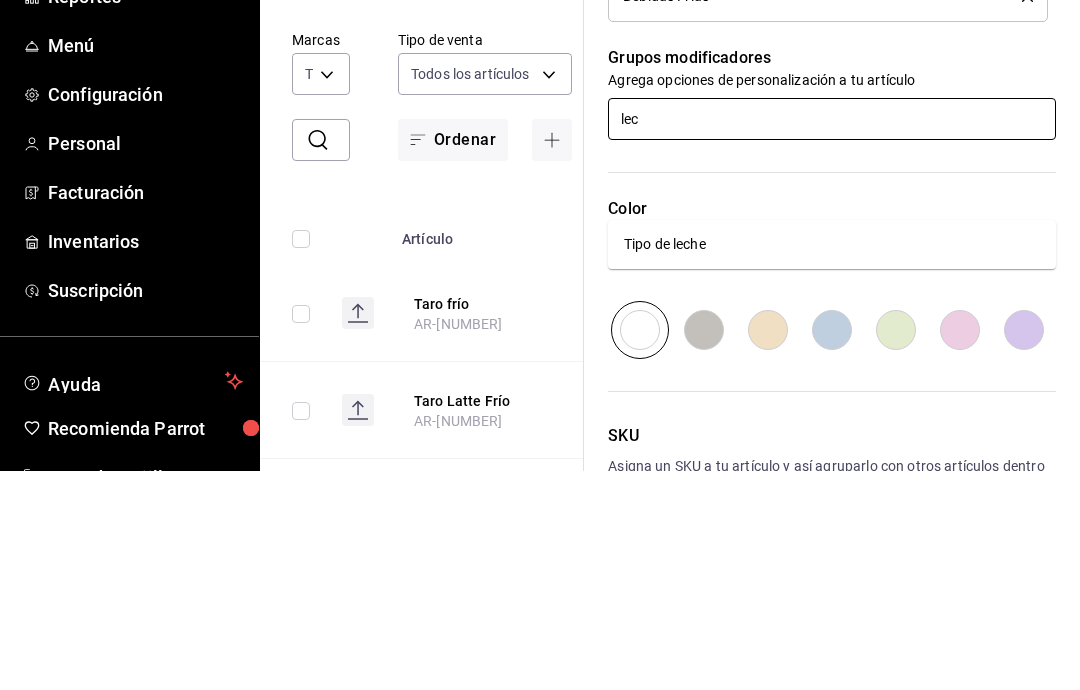 type on "lech" 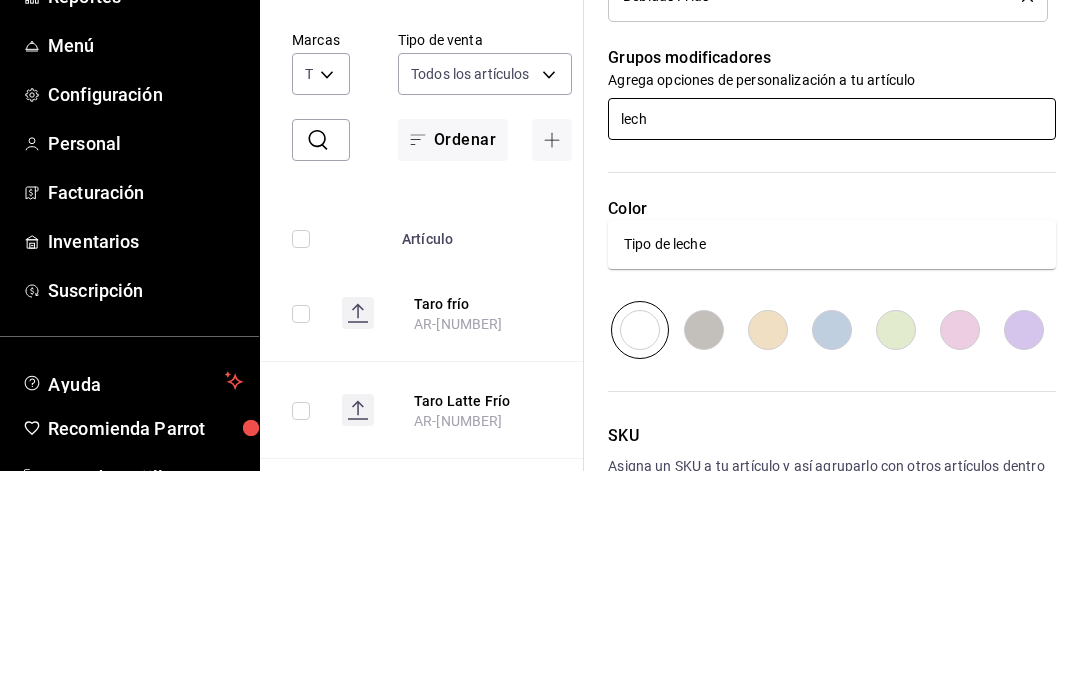 click on "Tipo de leche" at bounding box center [832, 463] 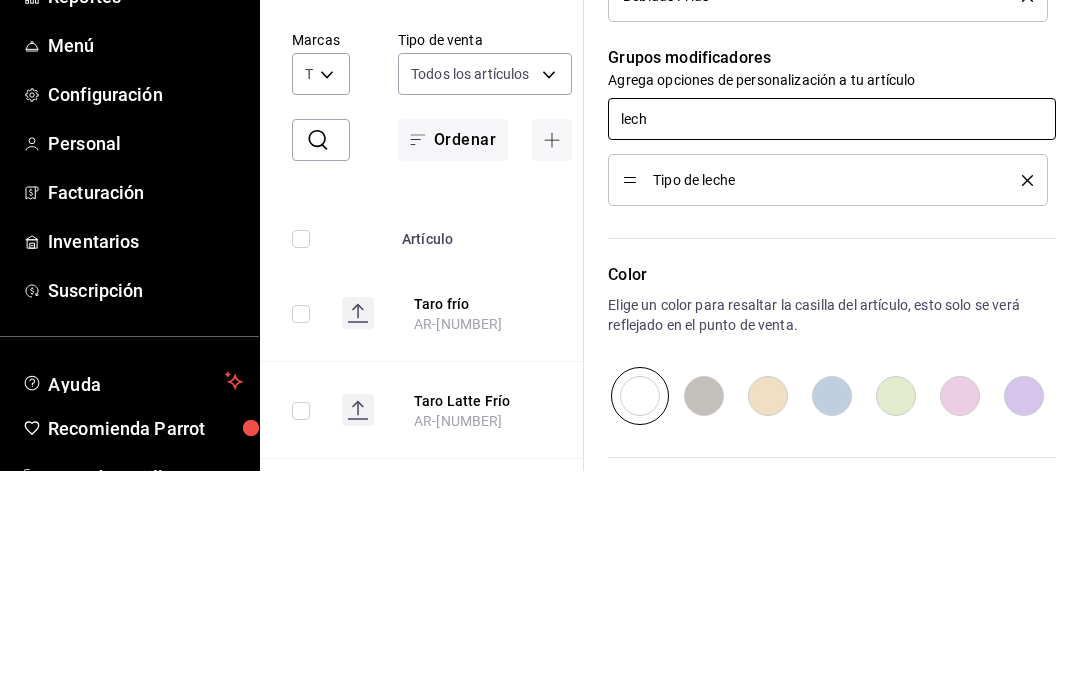 type 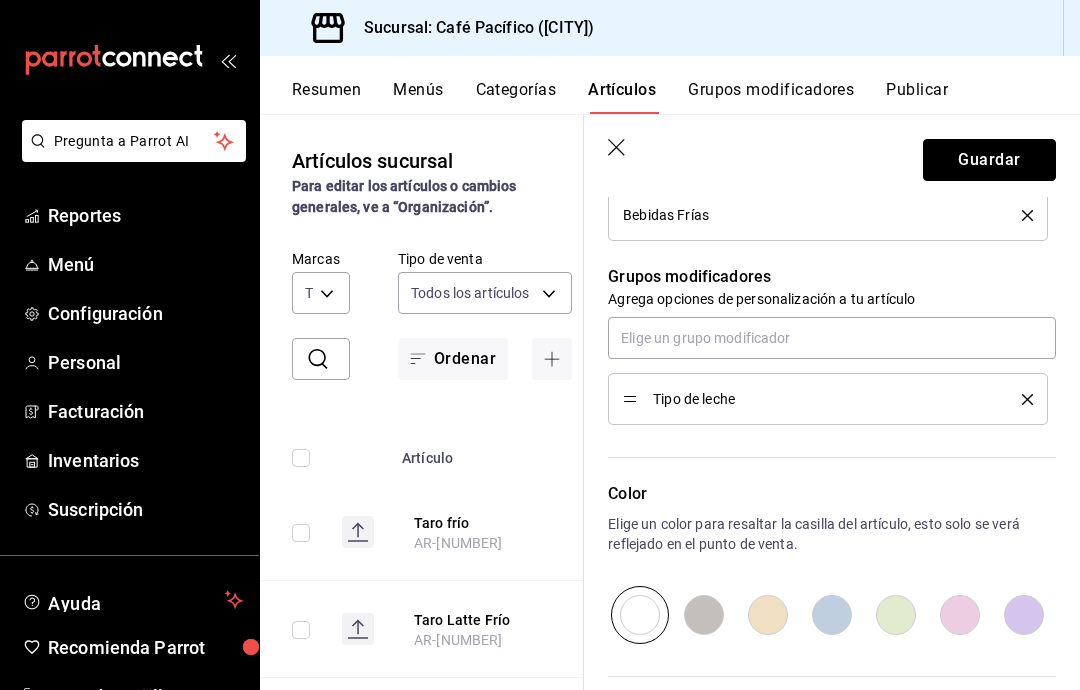click on "Guardar" at bounding box center (989, 160) 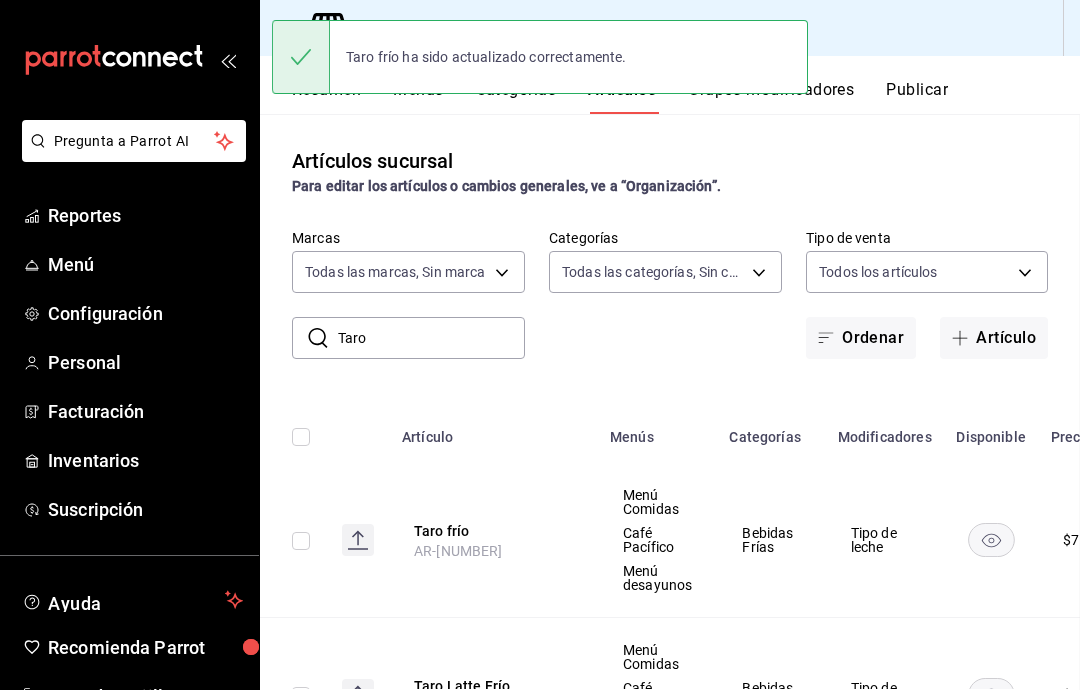 scroll, scrollTop: 0, scrollLeft: 0, axis: both 